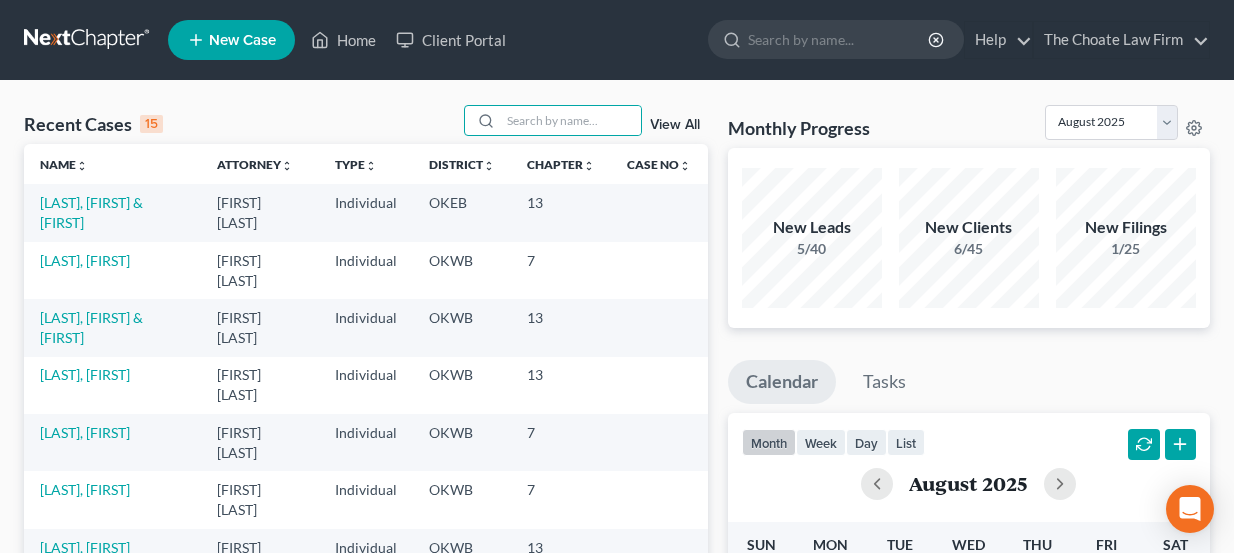 scroll, scrollTop: 0, scrollLeft: 0, axis: both 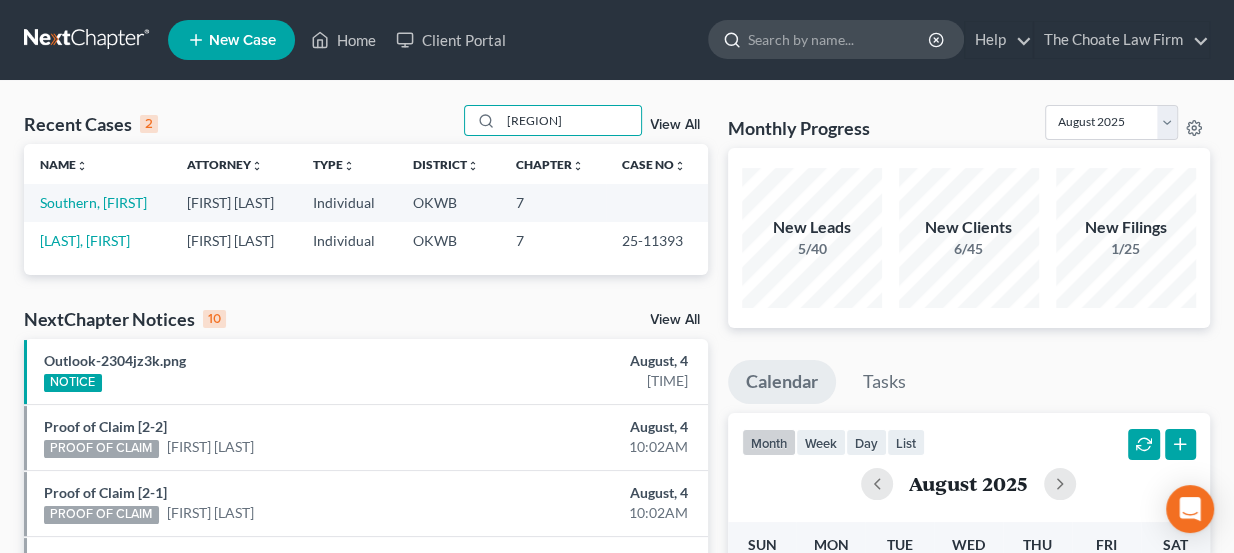 click at bounding box center (839, 39) 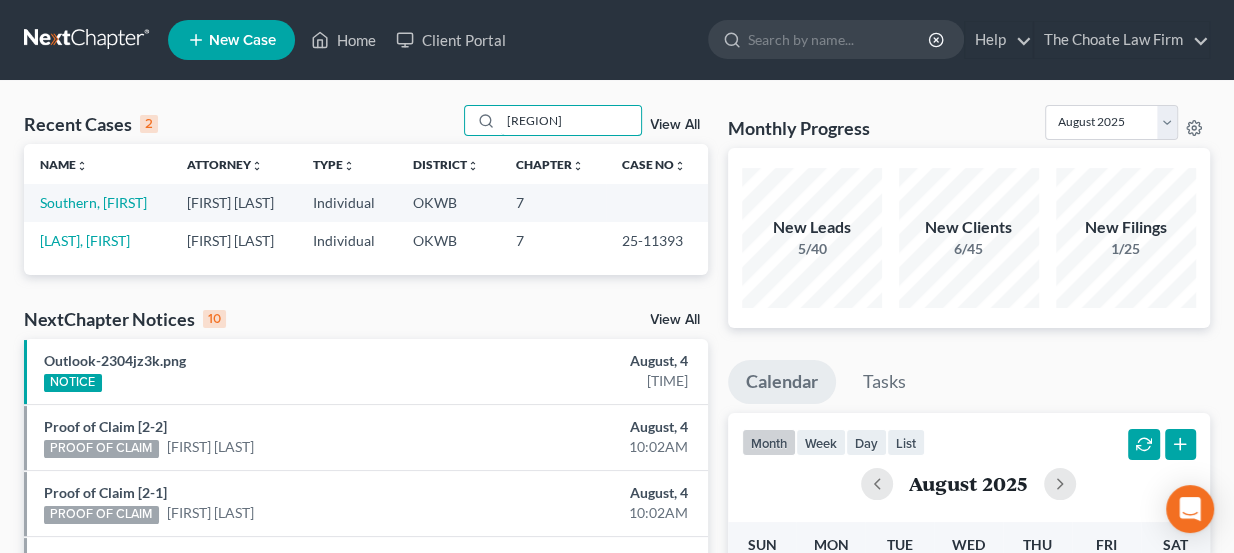 drag, startPoint x: 585, startPoint y: 117, endPoint x: 402, endPoint y: 97, distance: 184.08965 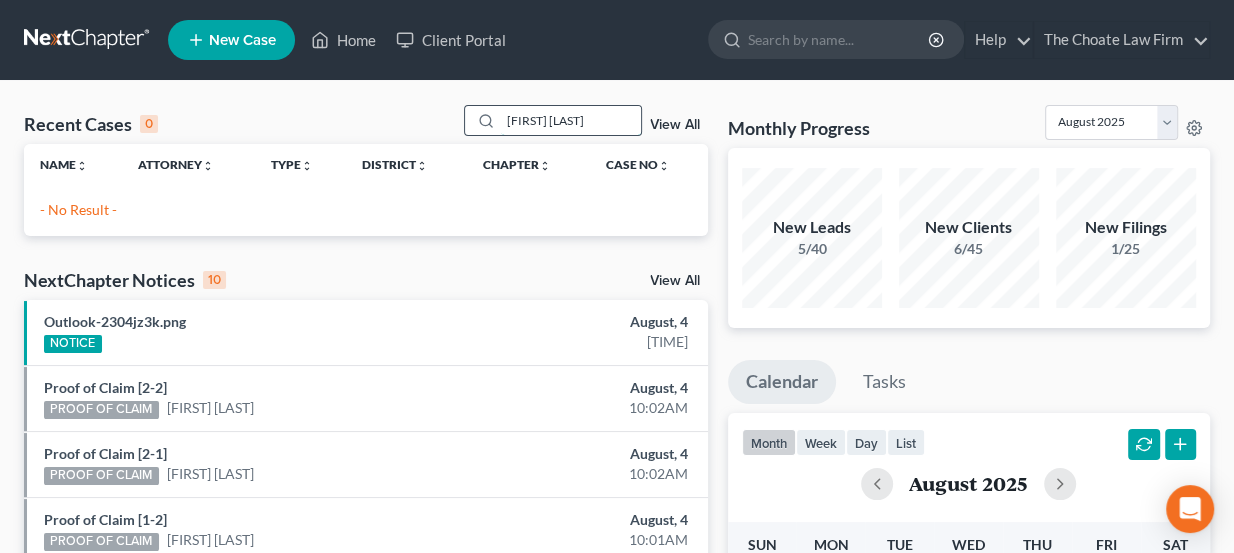 click on "[FIRST] [LAST]" at bounding box center (571, 120) 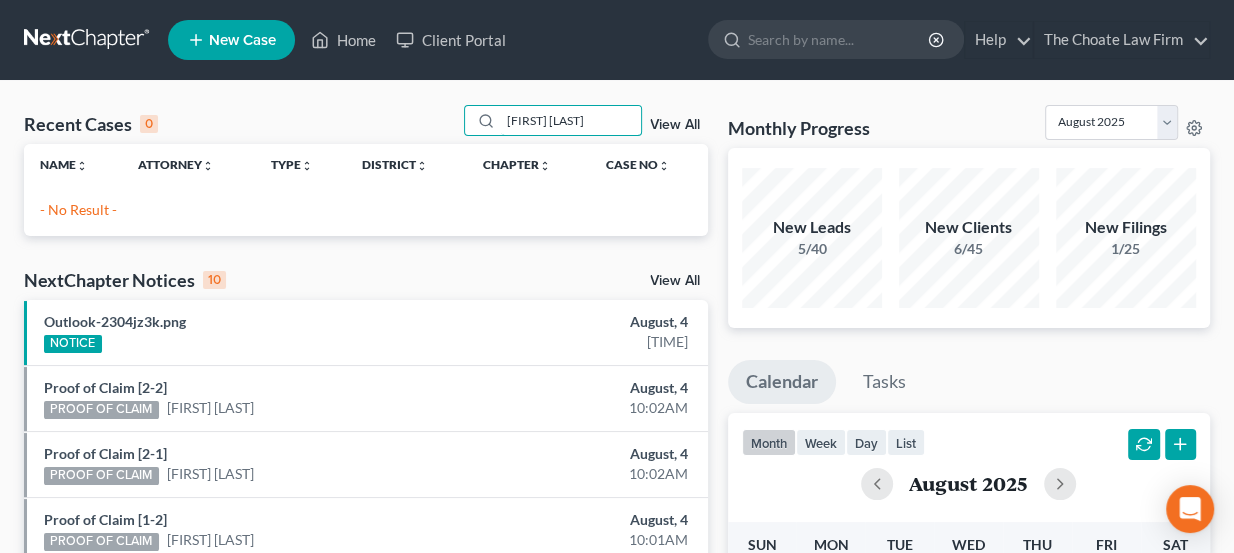 drag, startPoint x: 602, startPoint y: 123, endPoint x: 420, endPoint y: 119, distance: 182.04395 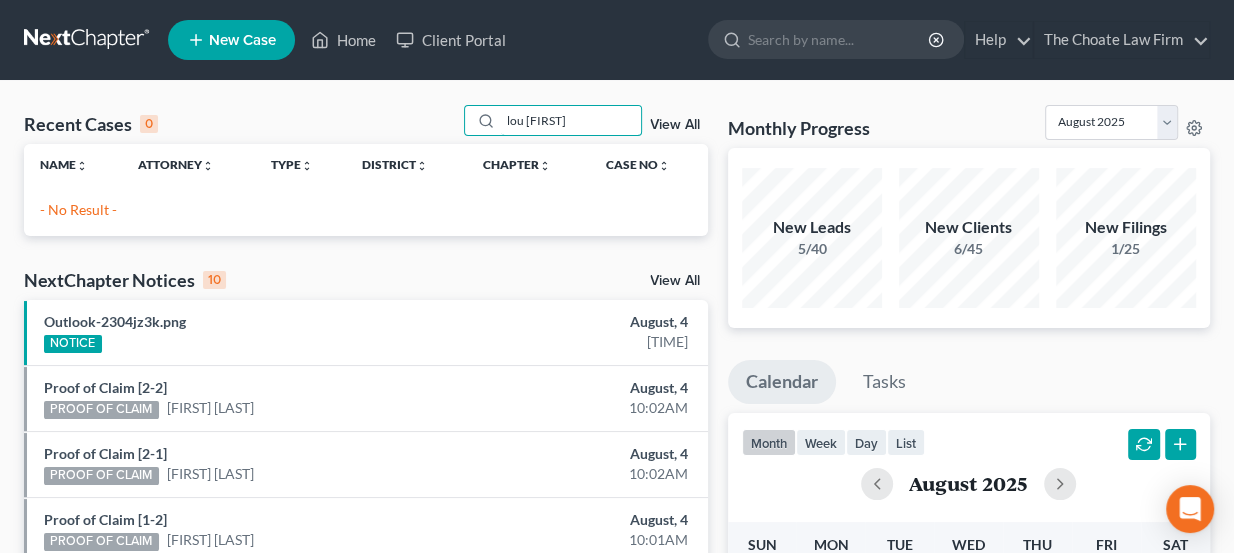 type on "lou [FIRST]" 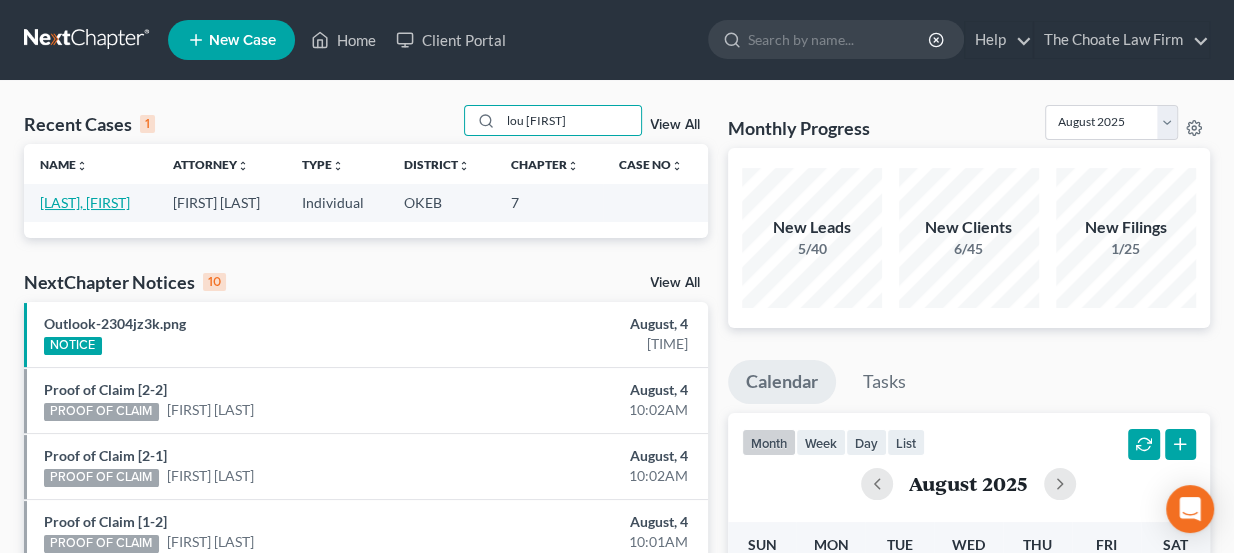 click on "[LAST], [FIRST]" at bounding box center [85, 202] 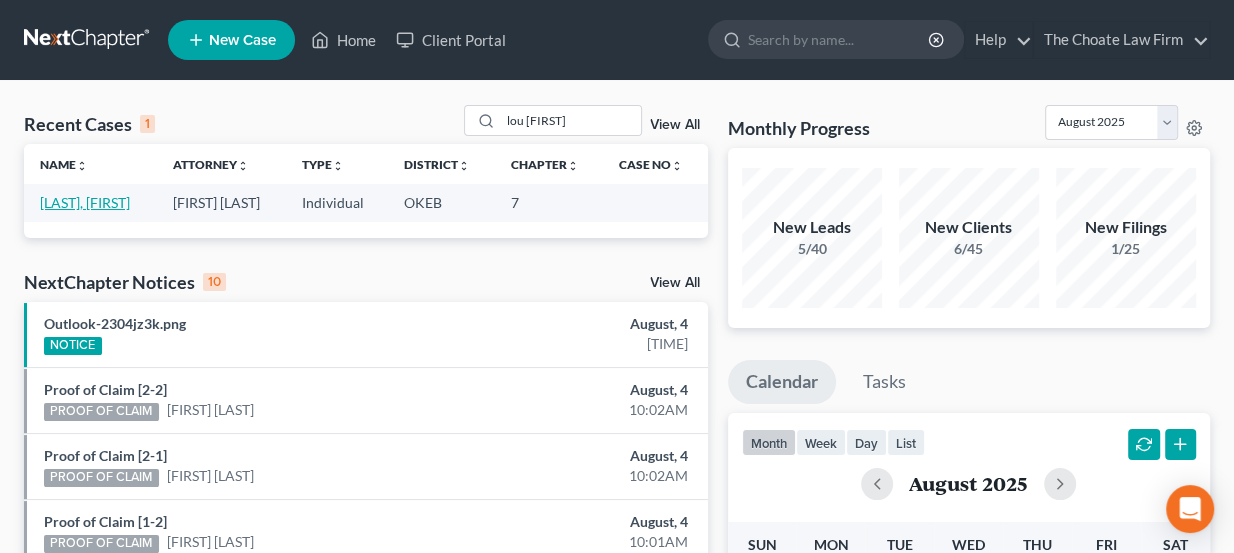 select on "3" 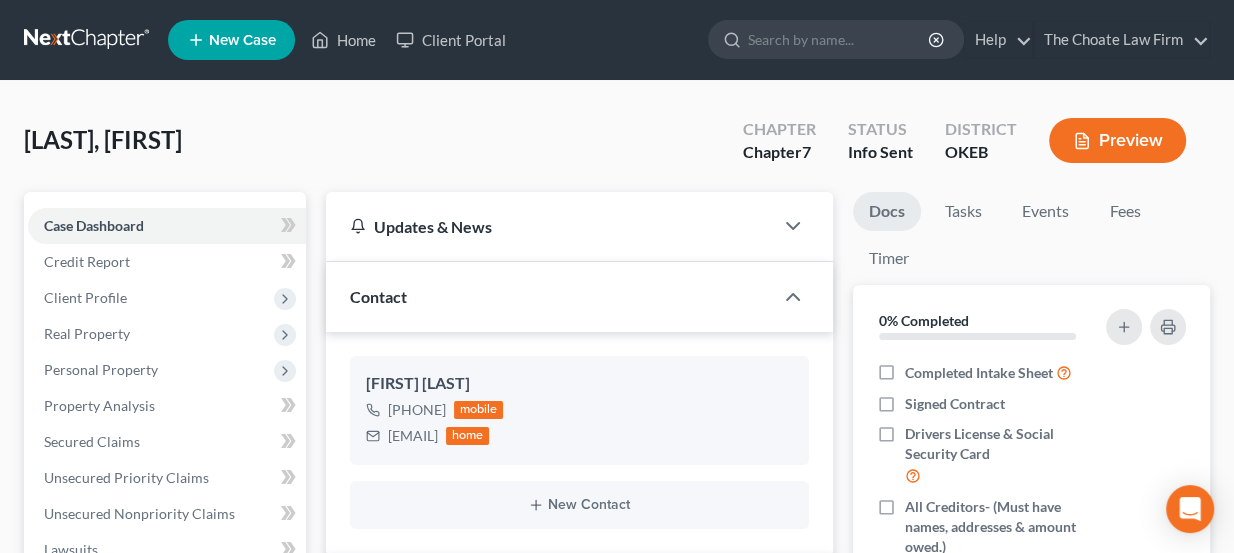 scroll, scrollTop: 343, scrollLeft: 0, axis: vertical 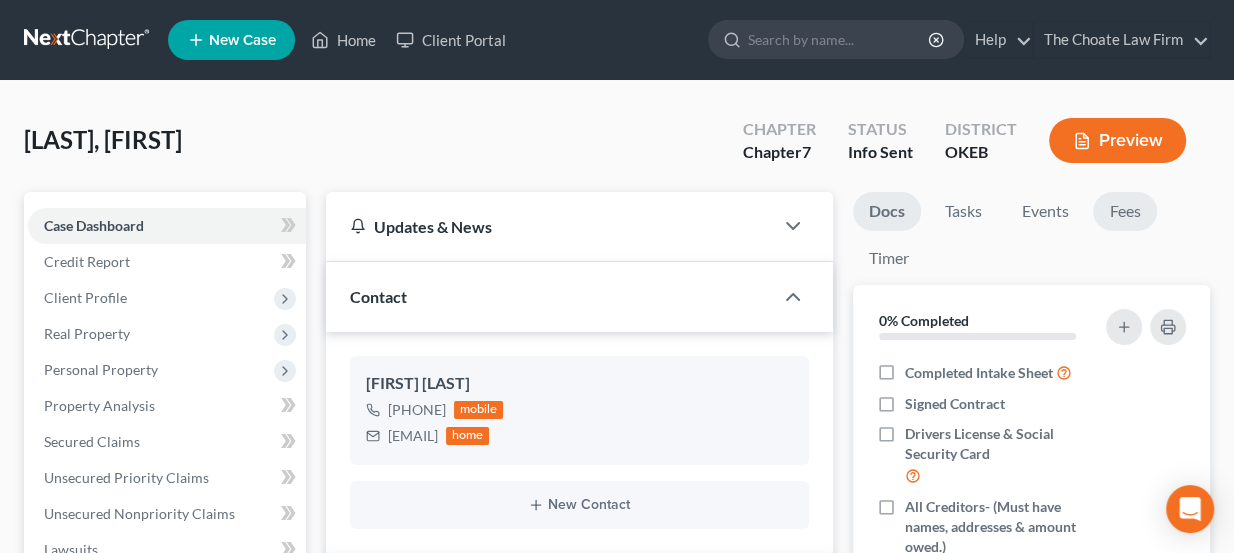 click on "Fees" at bounding box center (1125, 211) 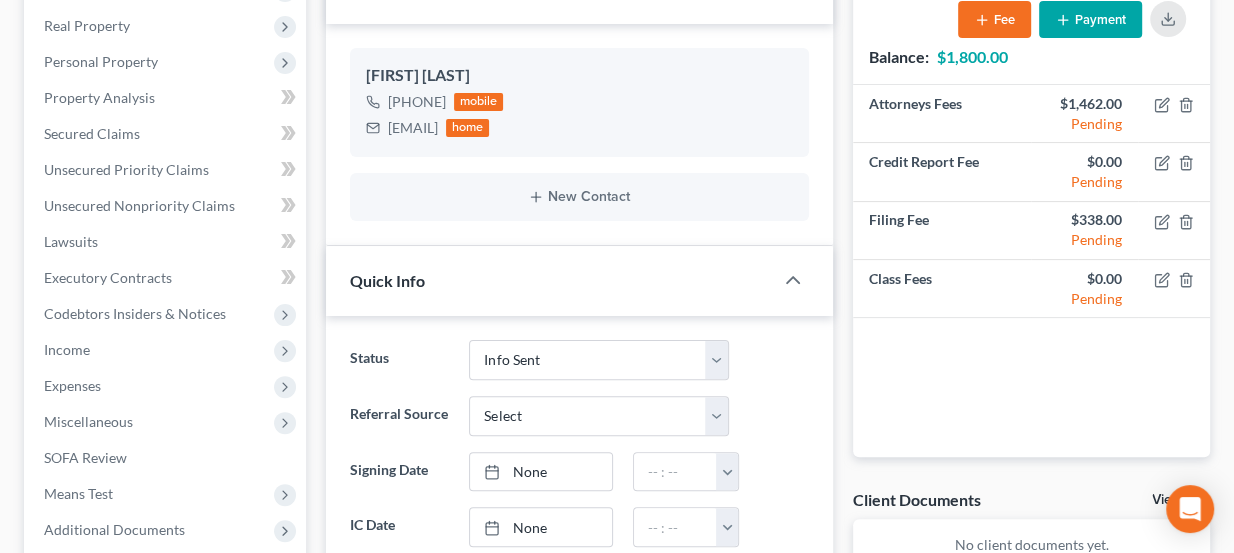 scroll, scrollTop: 314, scrollLeft: 0, axis: vertical 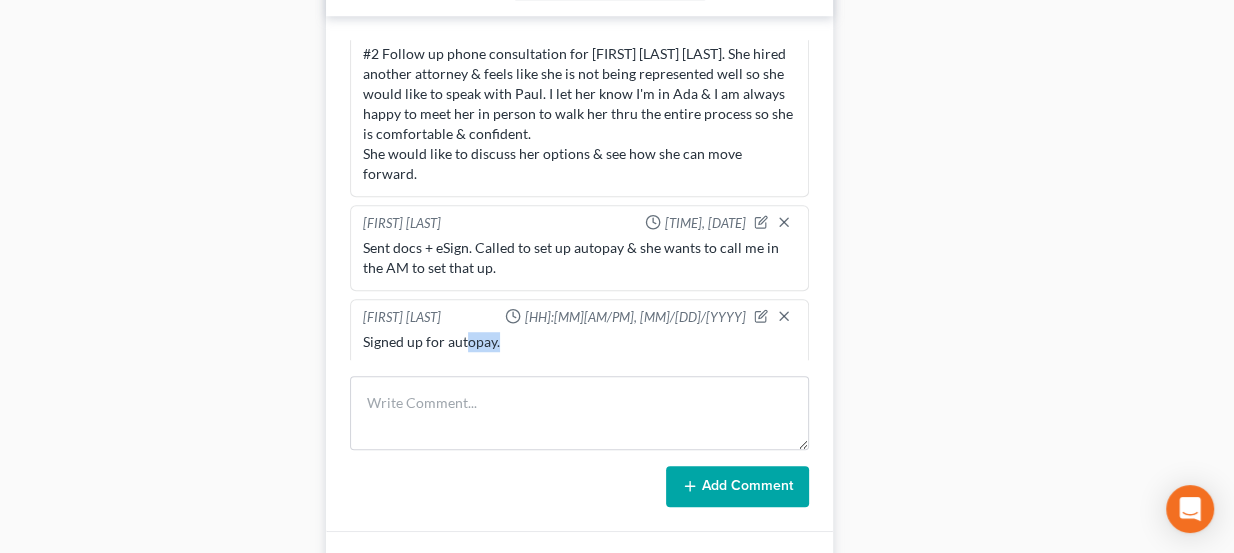 drag, startPoint x: 483, startPoint y: 325, endPoint x: 500, endPoint y: 321, distance: 17.464249 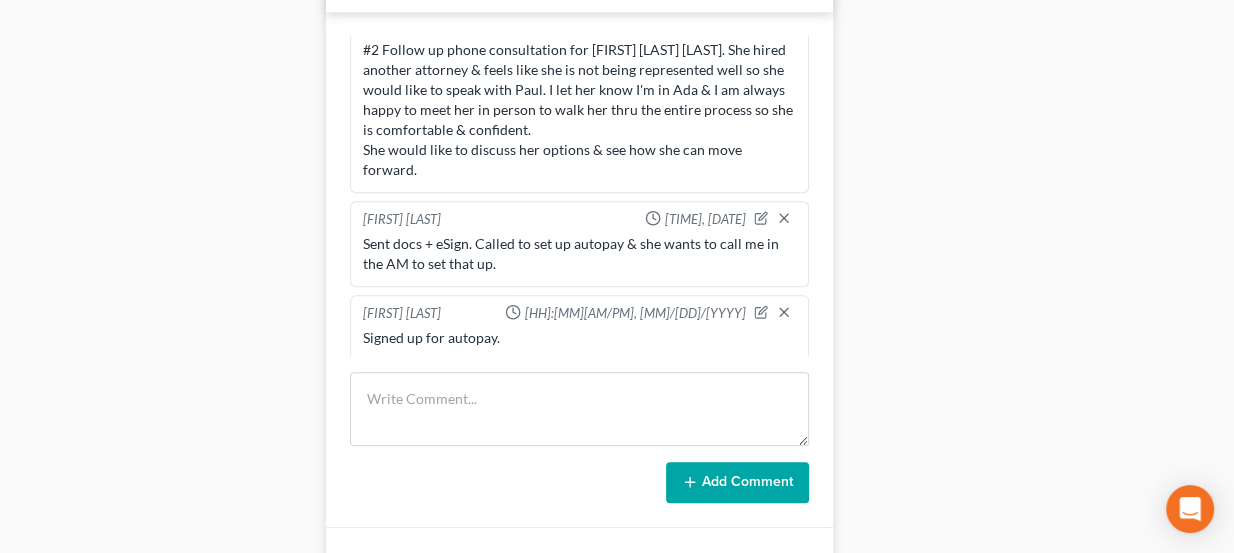 scroll, scrollTop: 951, scrollLeft: 0, axis: vertical 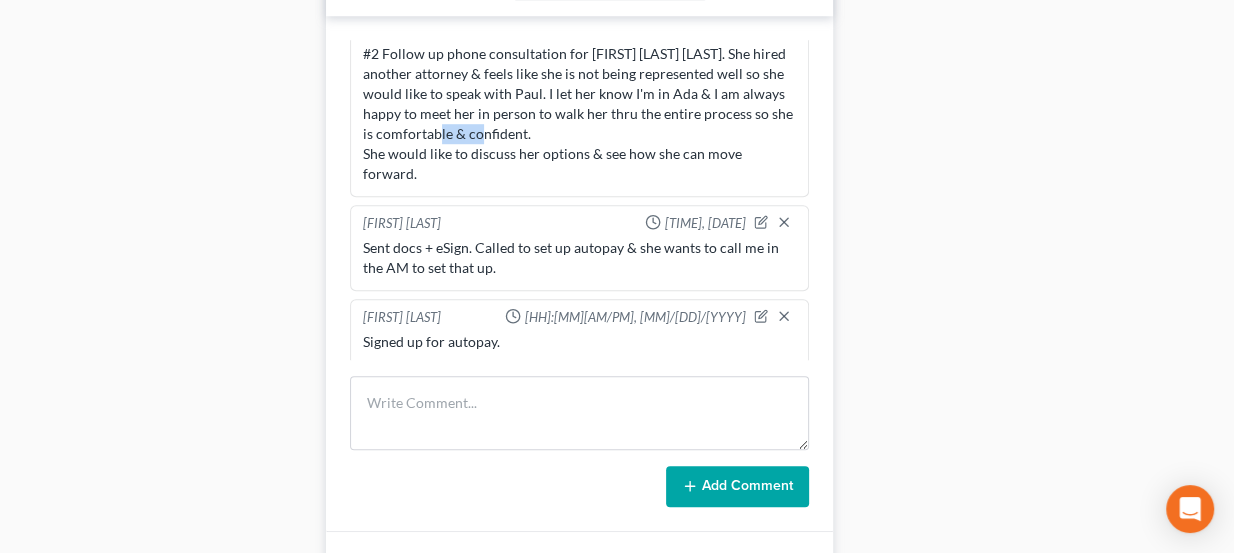 drag, startPoint x: 520, startPoint y: 123, endPoint x: 547, endPoint y: 123, distance: 27 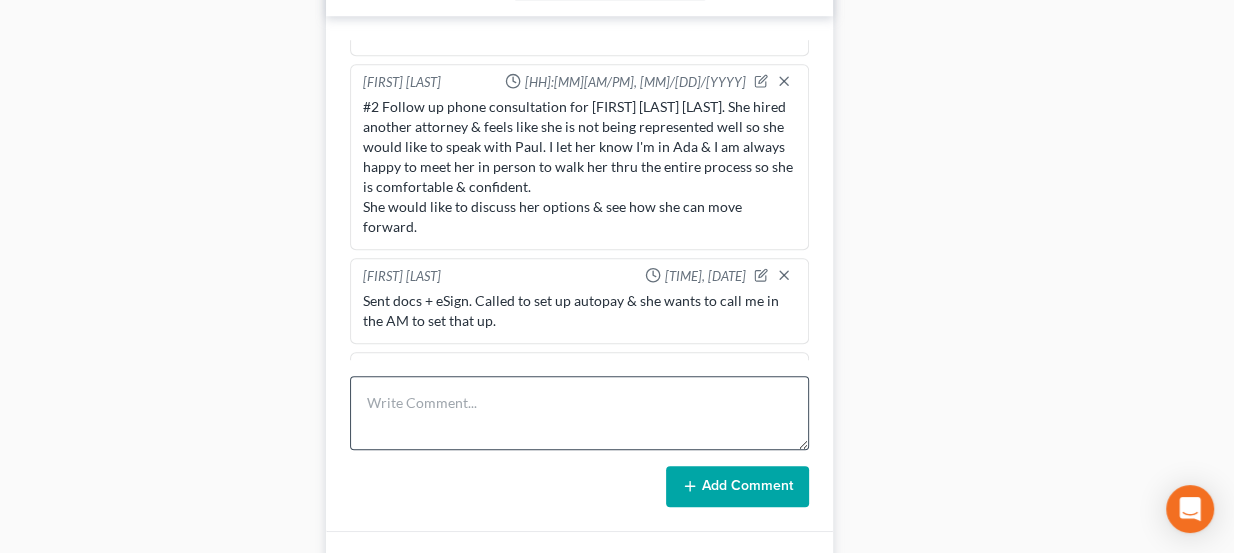 scroll, scrollTop: 252, scrollLeft: 0, axis: vertical 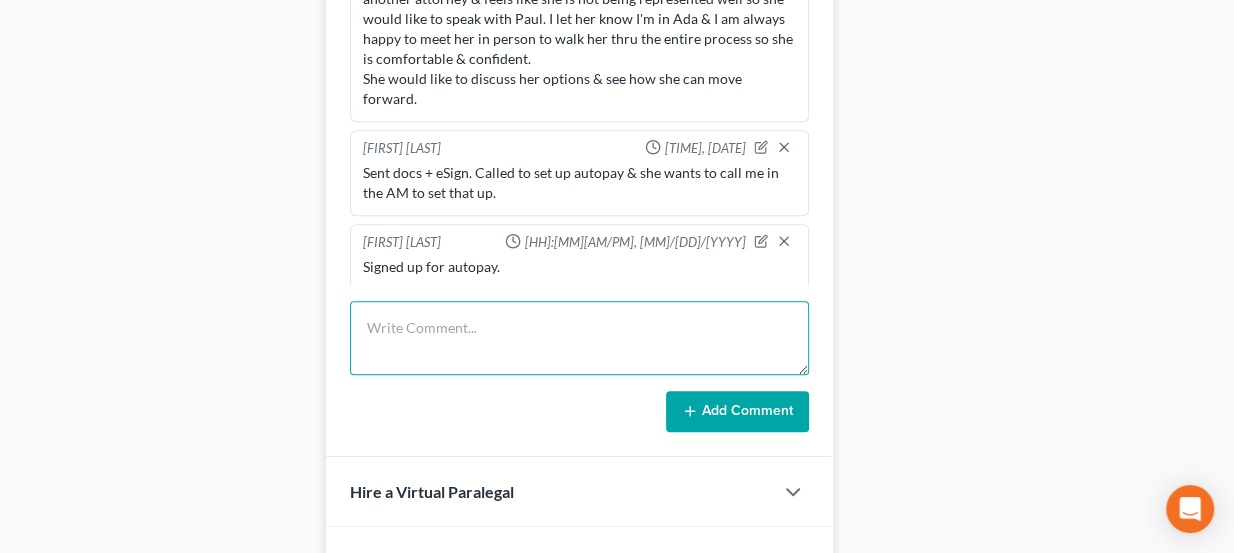 click at bounding box center (580, 338) 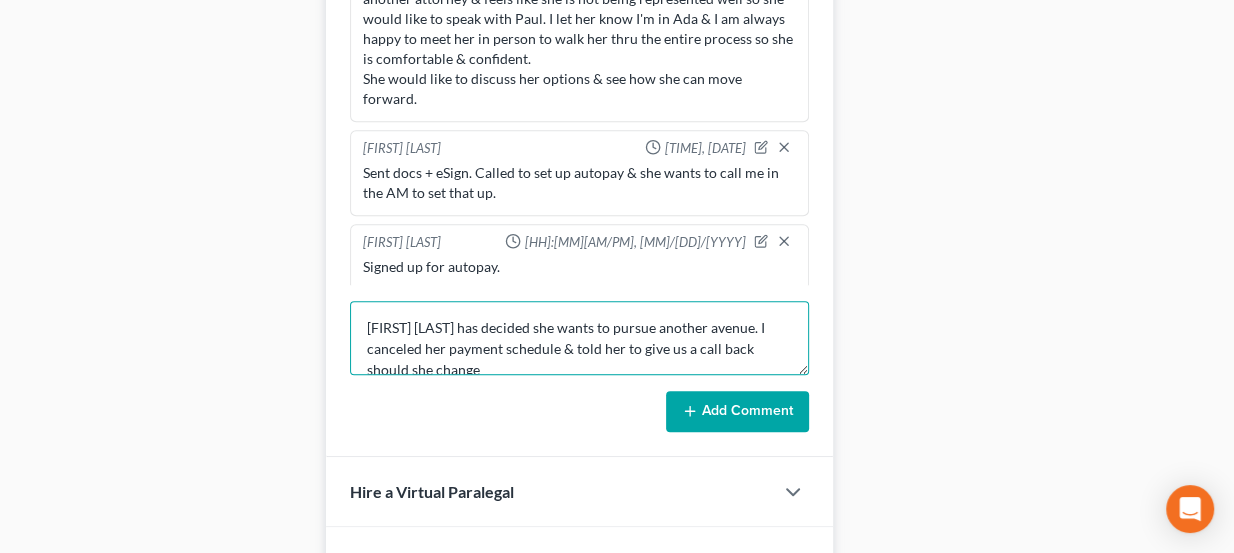 scroll, scrollTop: 4, scrollLeft: 0, axis: vertical 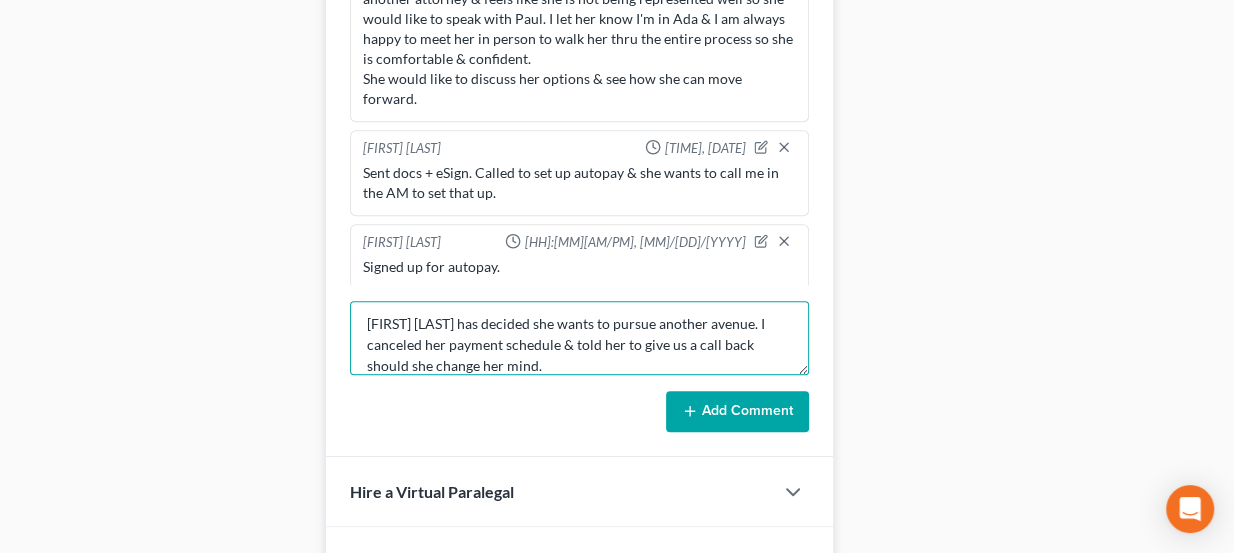 type on "[FIRST] [LAST] has decided she wants to pursue another avenue. I canceled her payment schedule & told her to give us a call back should she change her mind." 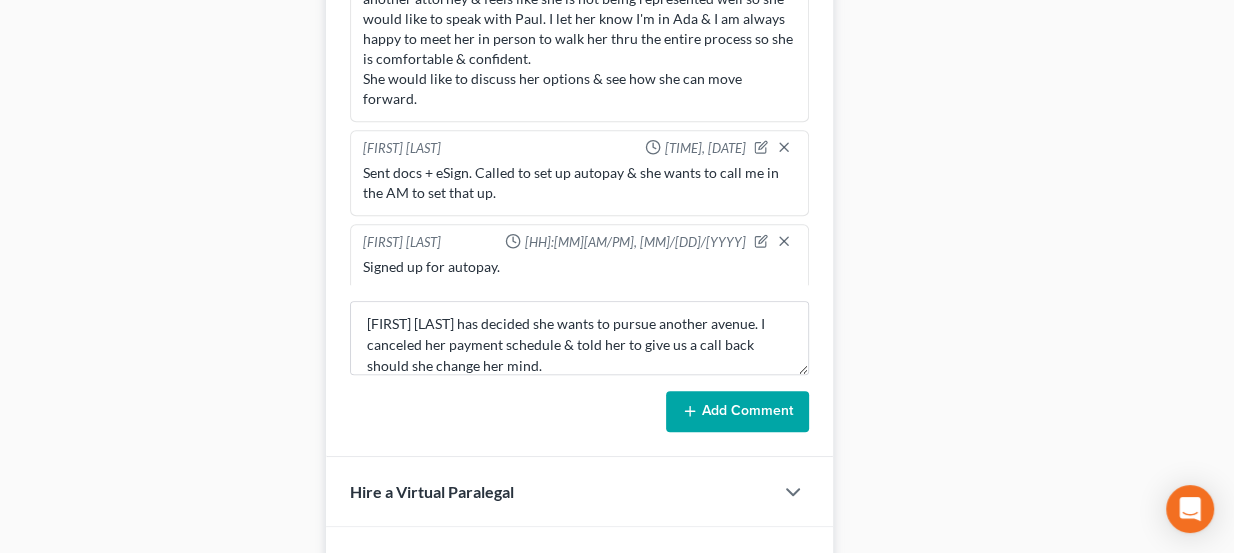 click on "Add Comment" at bounding box center (737, 412) 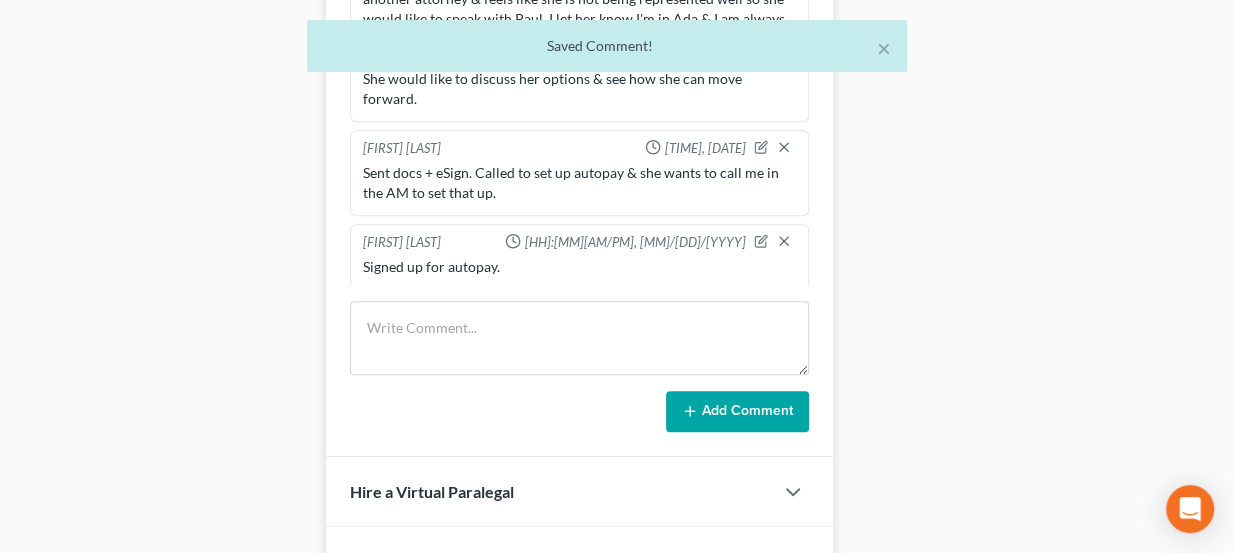 scroll, scrollTop: 0, scrollLeft: 0, axis: both 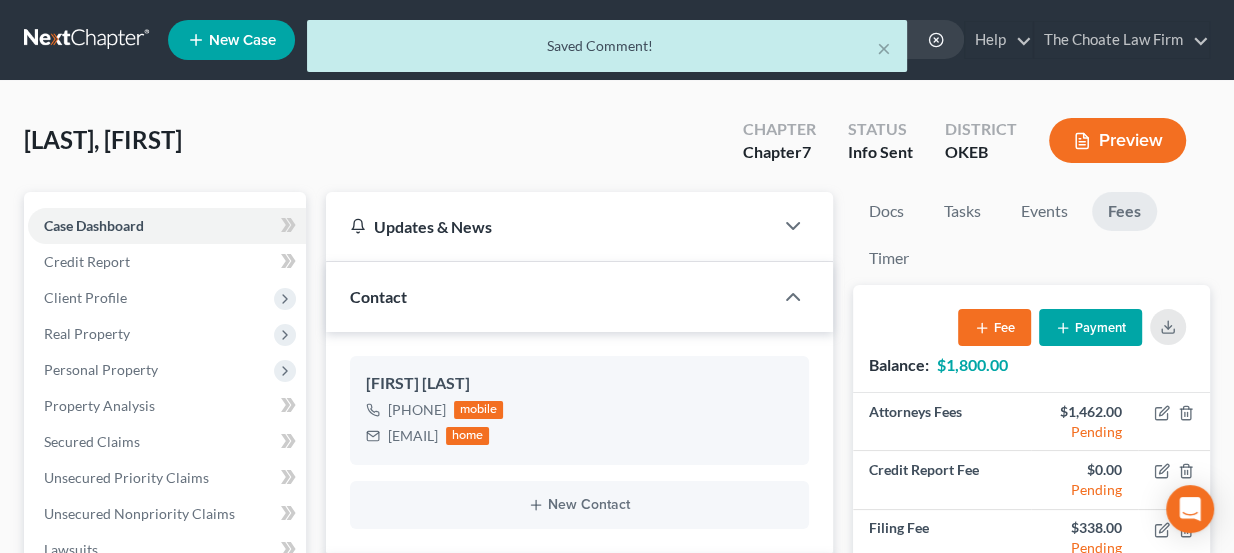 click on "×                     Saved Comment!" at bounding box center (607, 51) 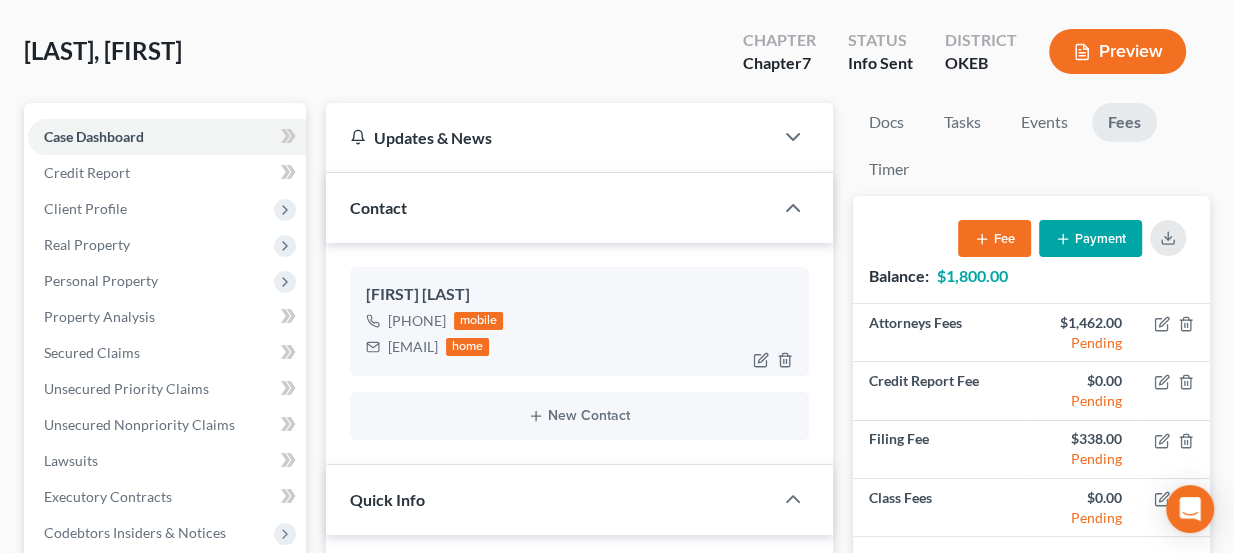scroll, scrollTop: 90, scrollLeft: 0, axis: vertical 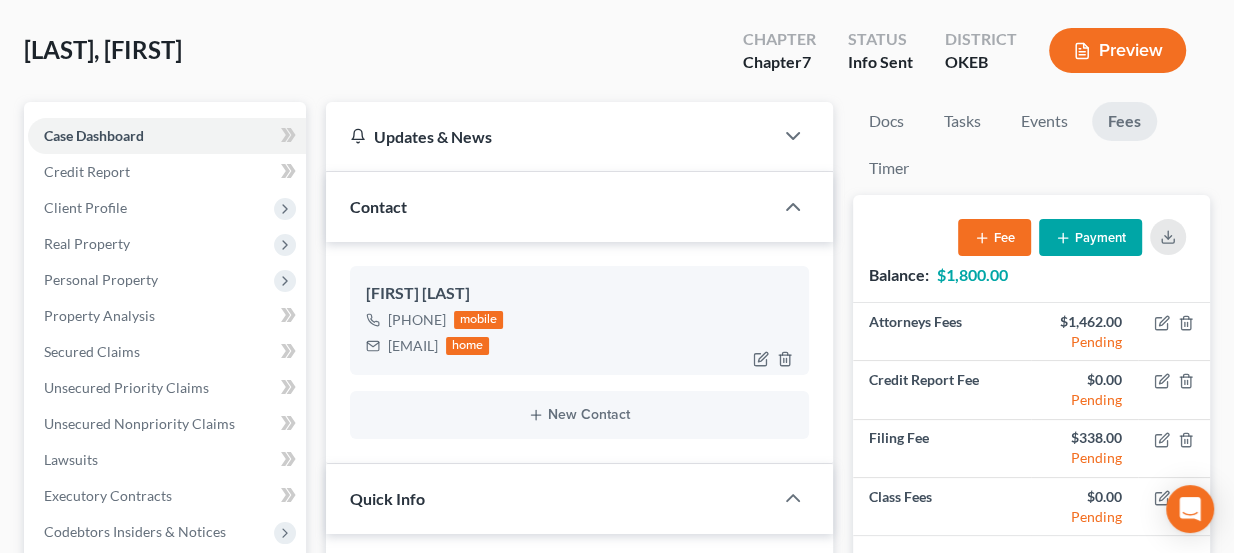 click on "[EMAIL]" at bounding box center [413, 346] 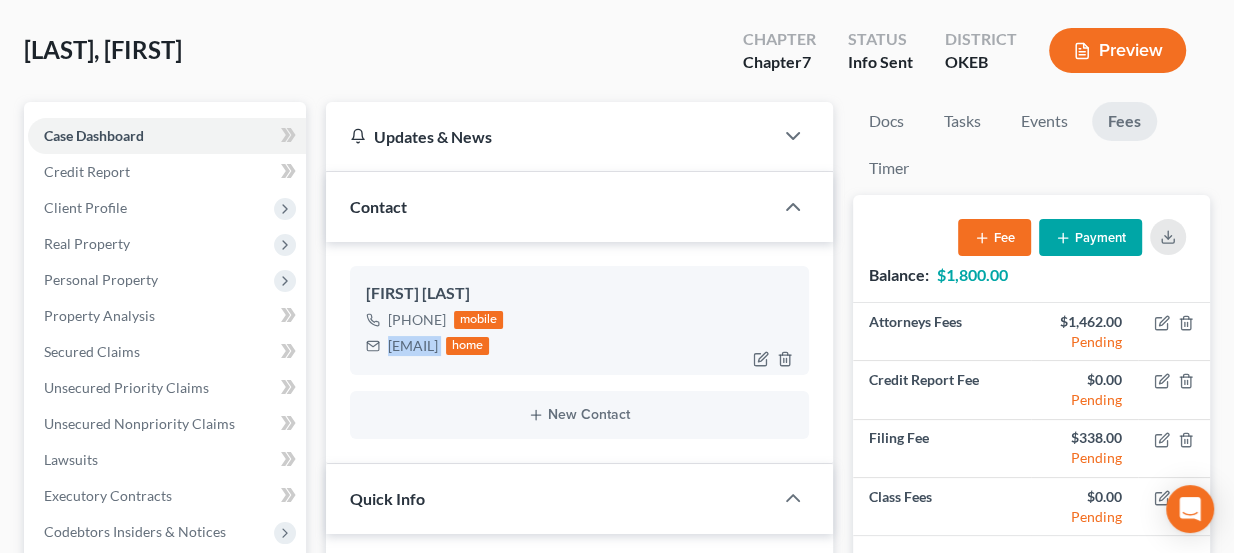 click on "[EMAIL]" at bounding box center (413, 346) 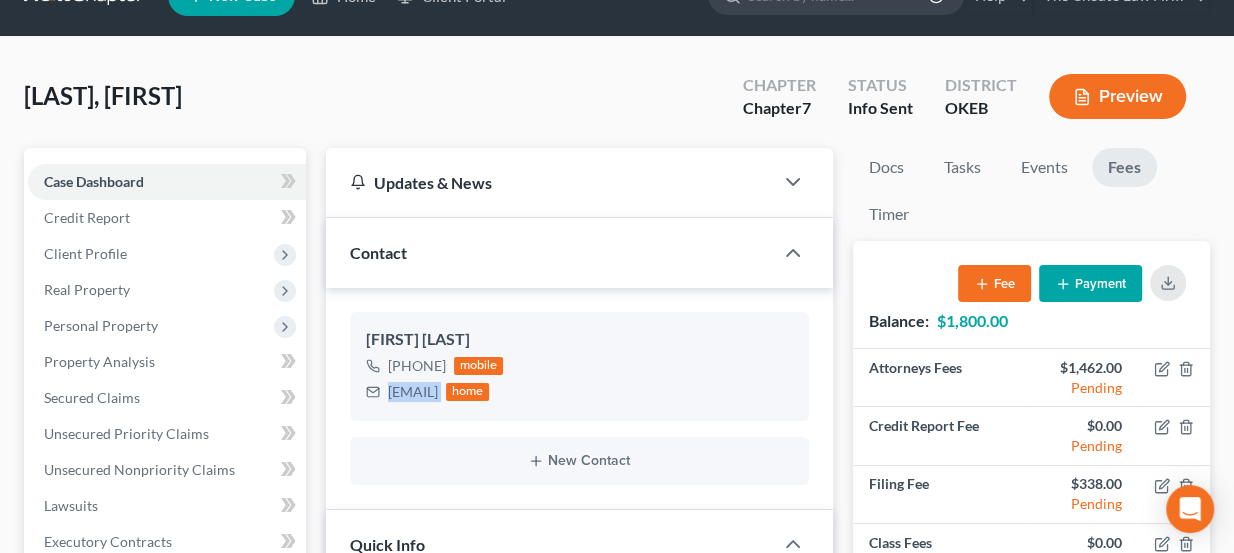 scroll, scrollTop: 0, scrollLeft: 0, axis: both 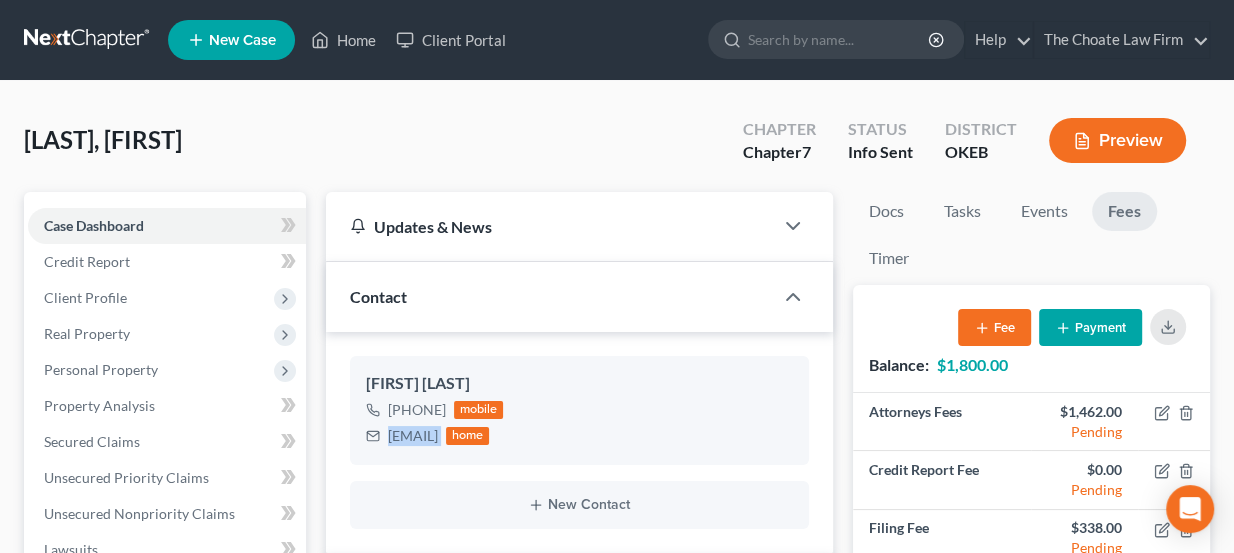 click at bounding box center [88, 40] 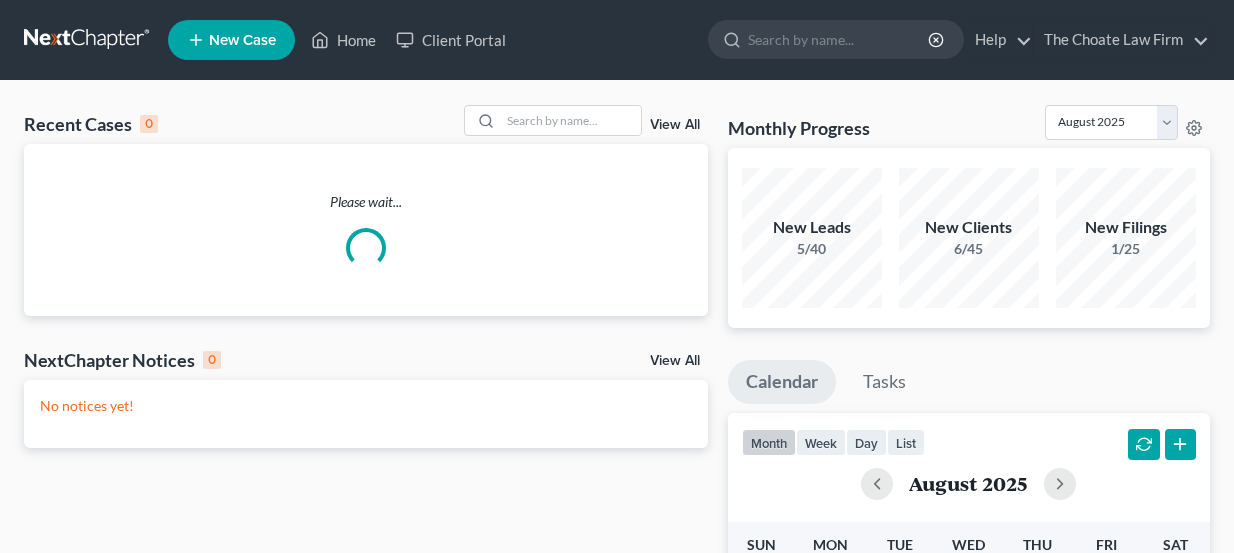 scroll, scrollTop: 0, scrollLeft: 0, axis: both 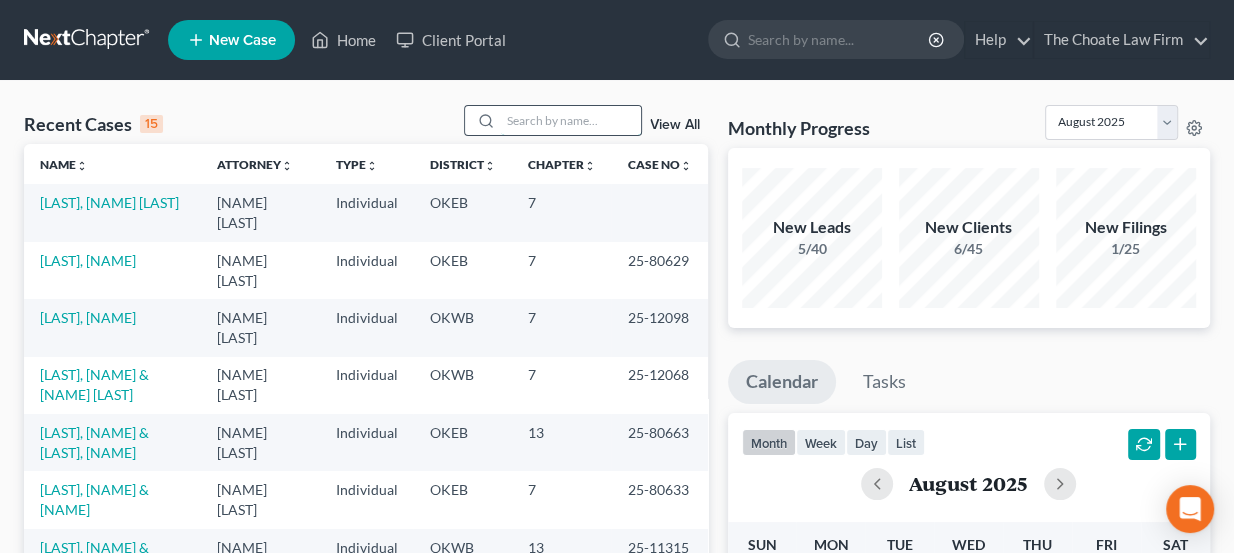 click at bounding box center (571, 120) 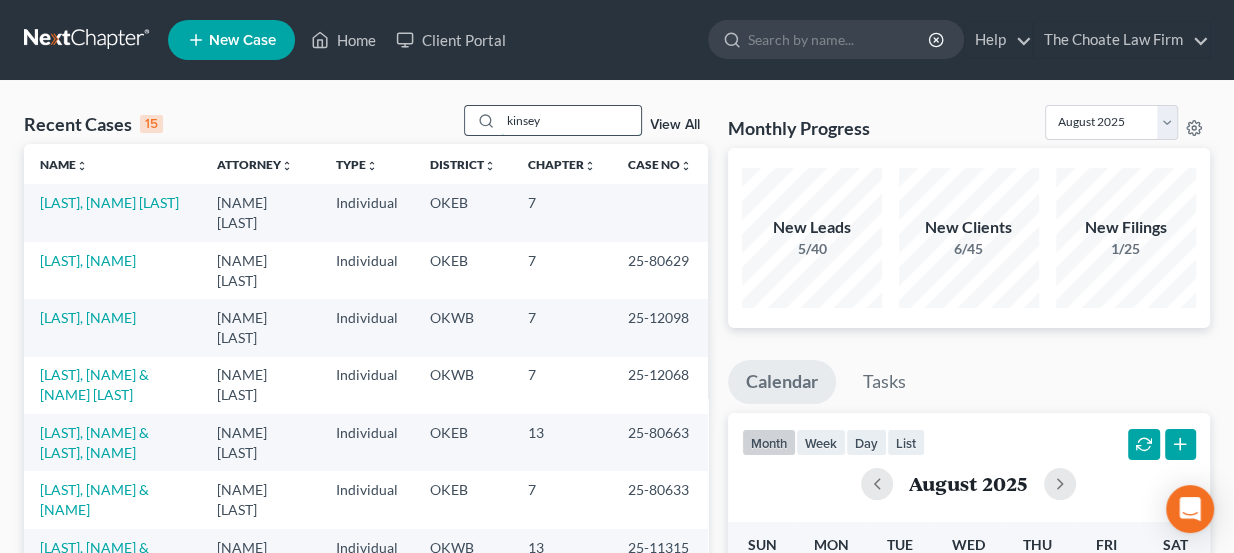 type on "kinsey" 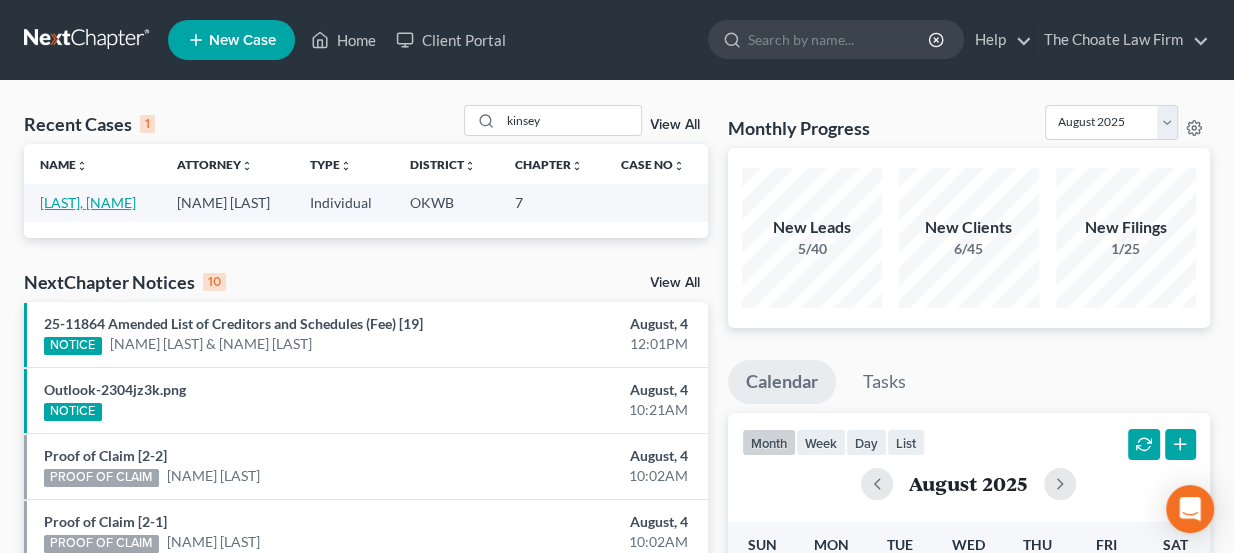 click on "Kinsey, Elizabeth" at bounding box center (88, 202) 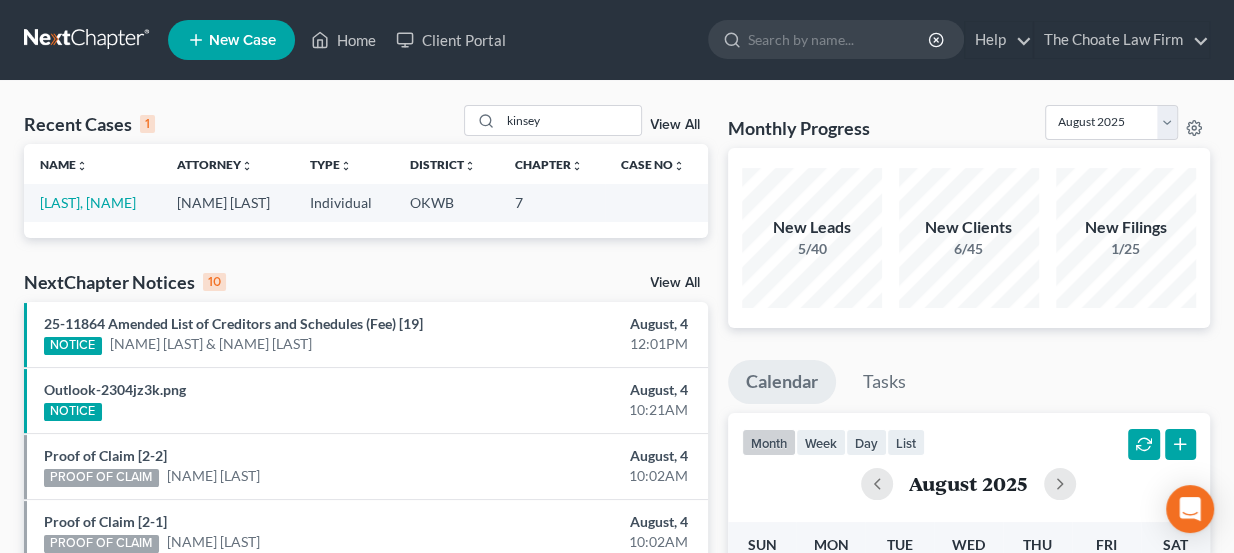 select on "3" 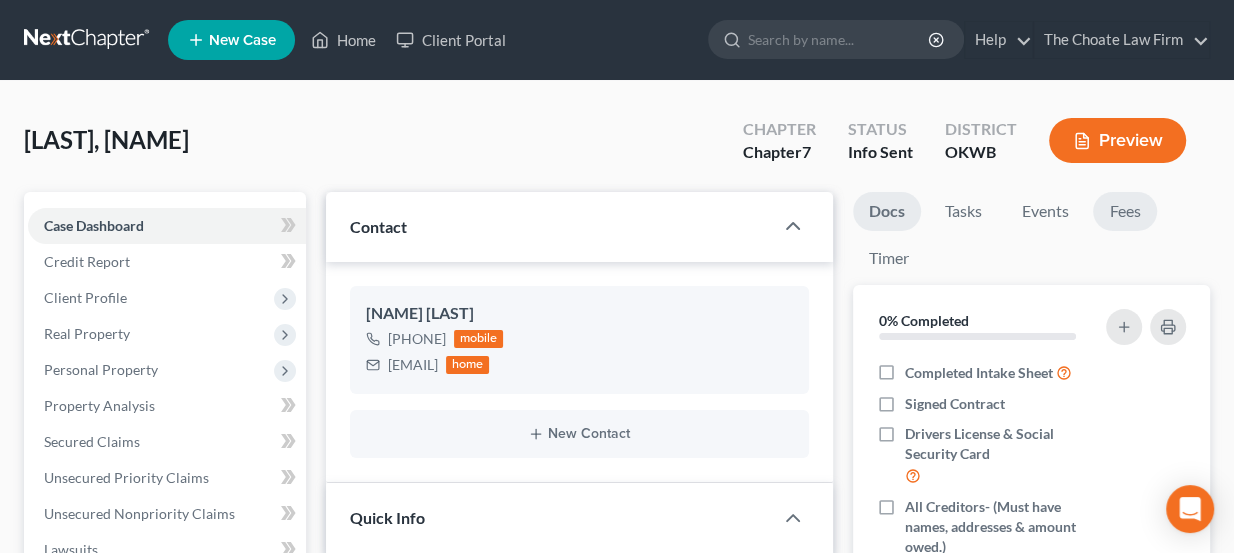 click on "Fees" at bounding box center (1125, 211) 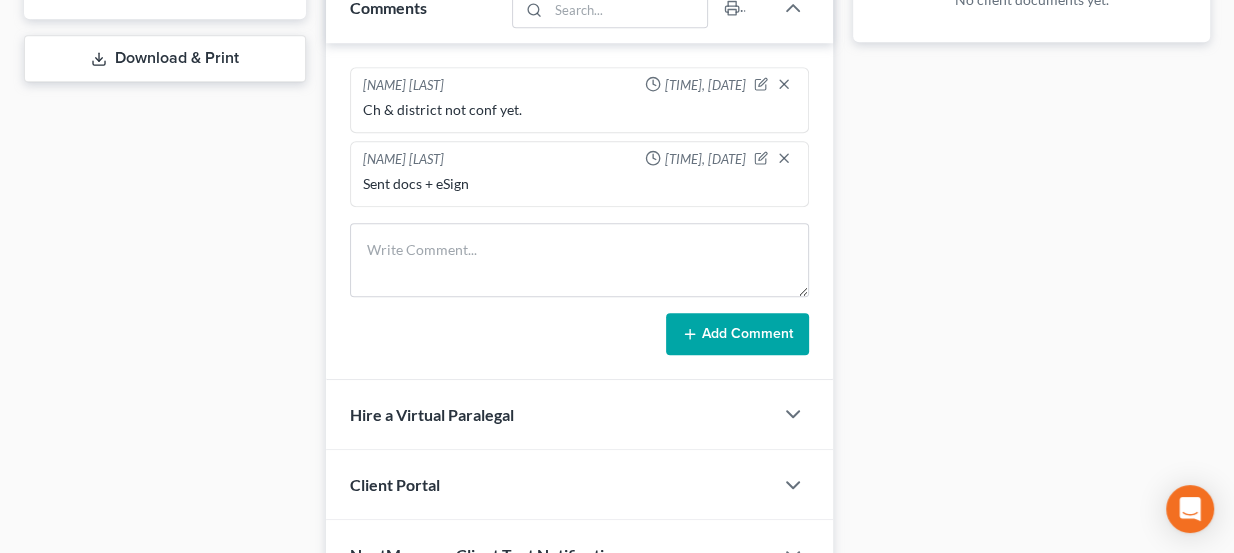 scroll, scrollTop: 957, scrollLeft: 0, axis: vertical 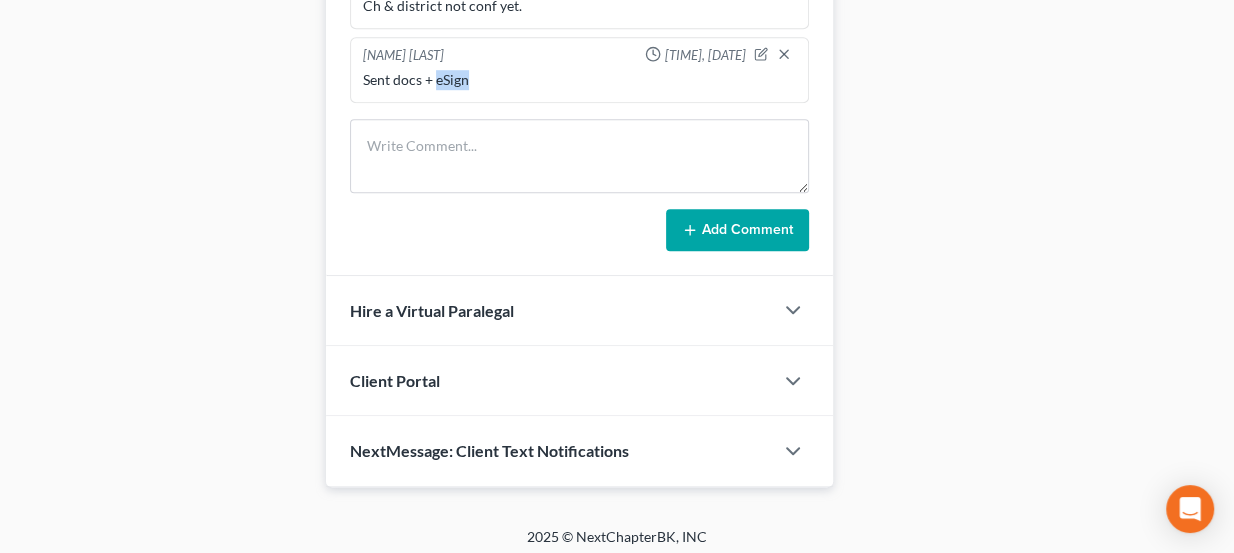 drag, startPoint x: 433, startPoint y: 67, endPoint x: 468, endPoint y: 72, distance: 35.35534 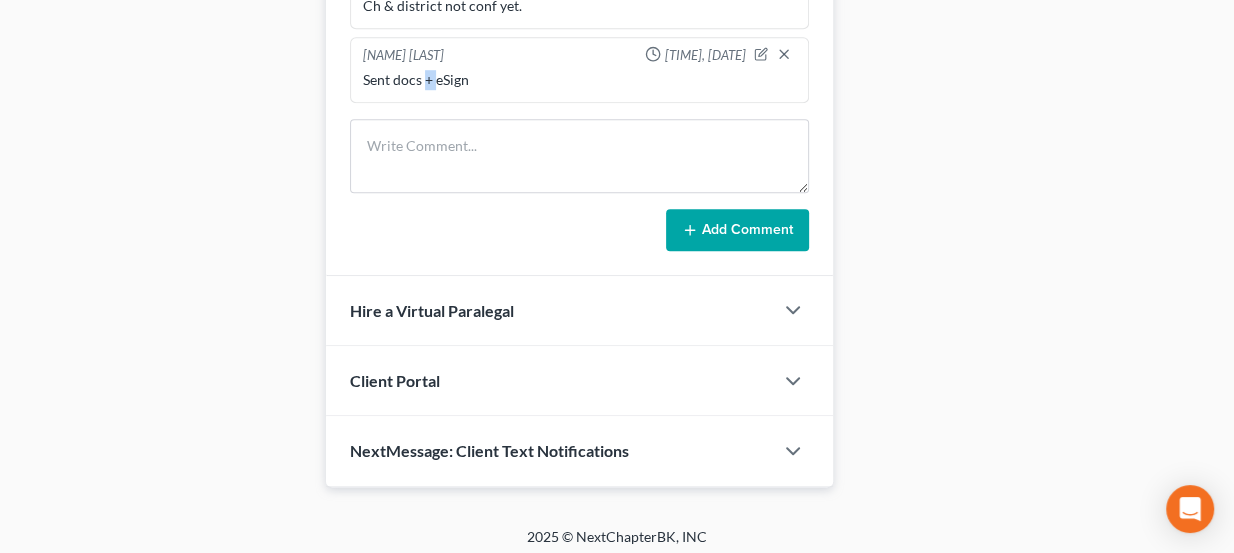 click on "Sent docs + eSign" at bounding box center (580, 80) 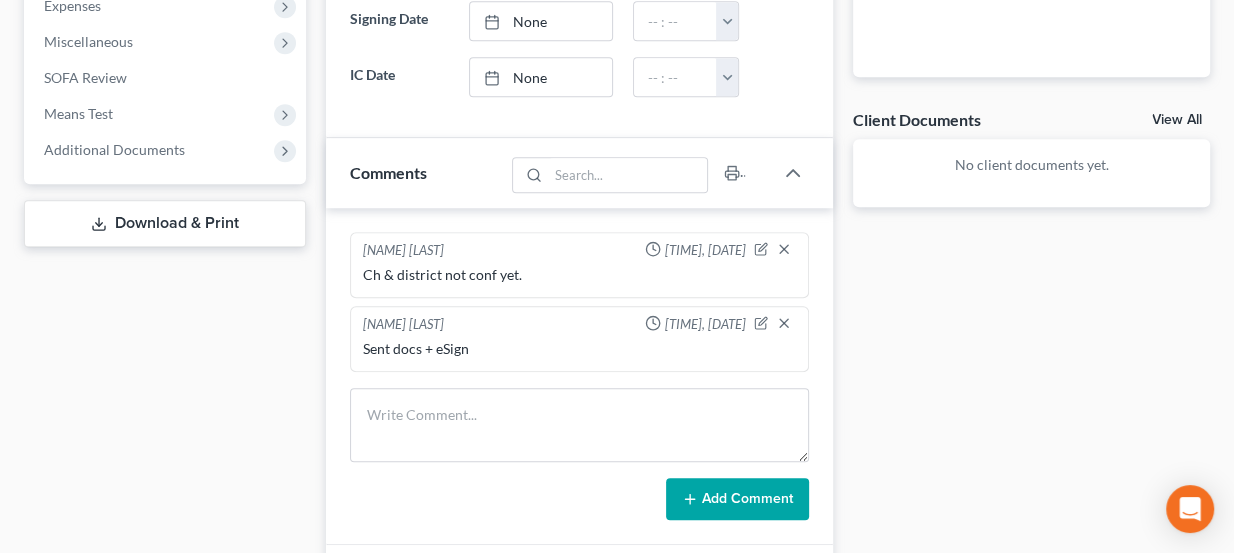 scroll, scrollTop: 684, scrollLeft: 0, axis: vertical 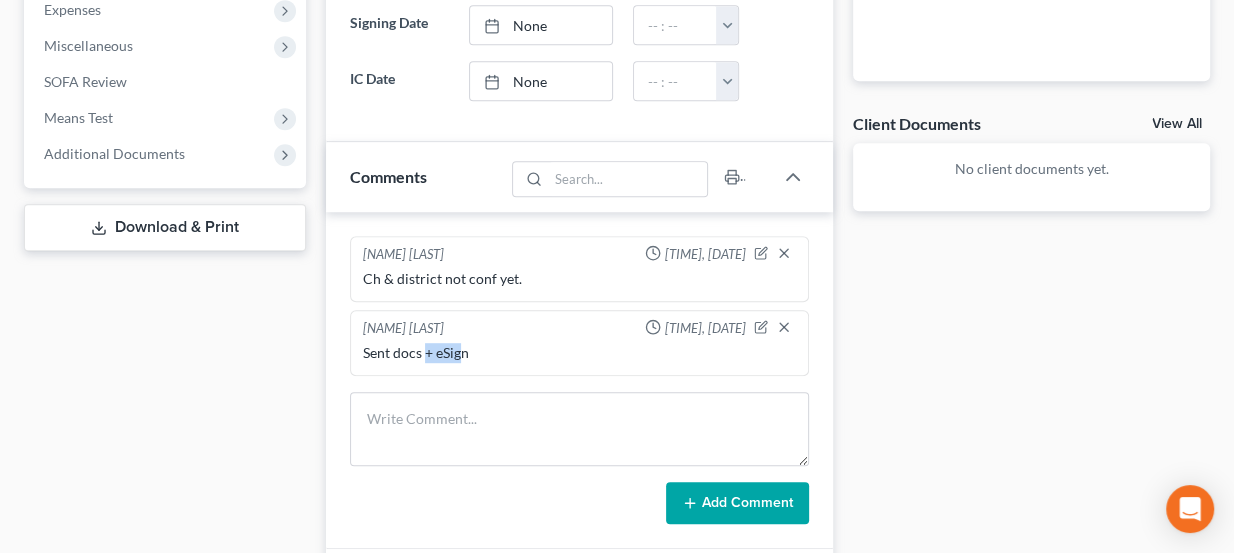 drag, startPoint x: 427, startPoint y: 339, endPoint x: 458, endPoint y: 354, distance: 34.43835 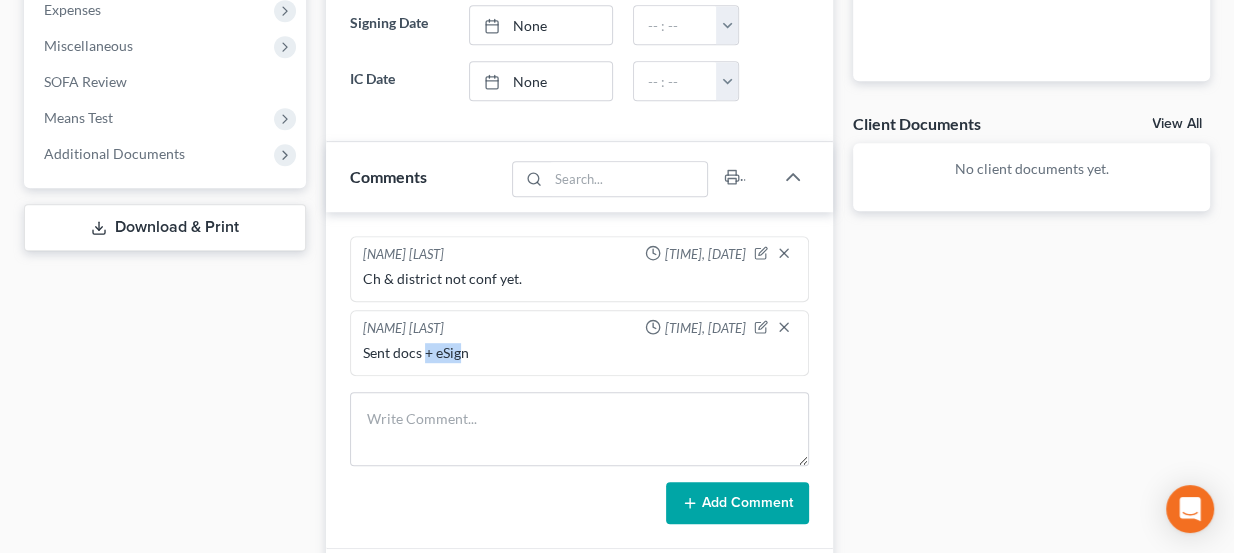 click on "Sent docs + eSign" at bounding box center [580, 353] 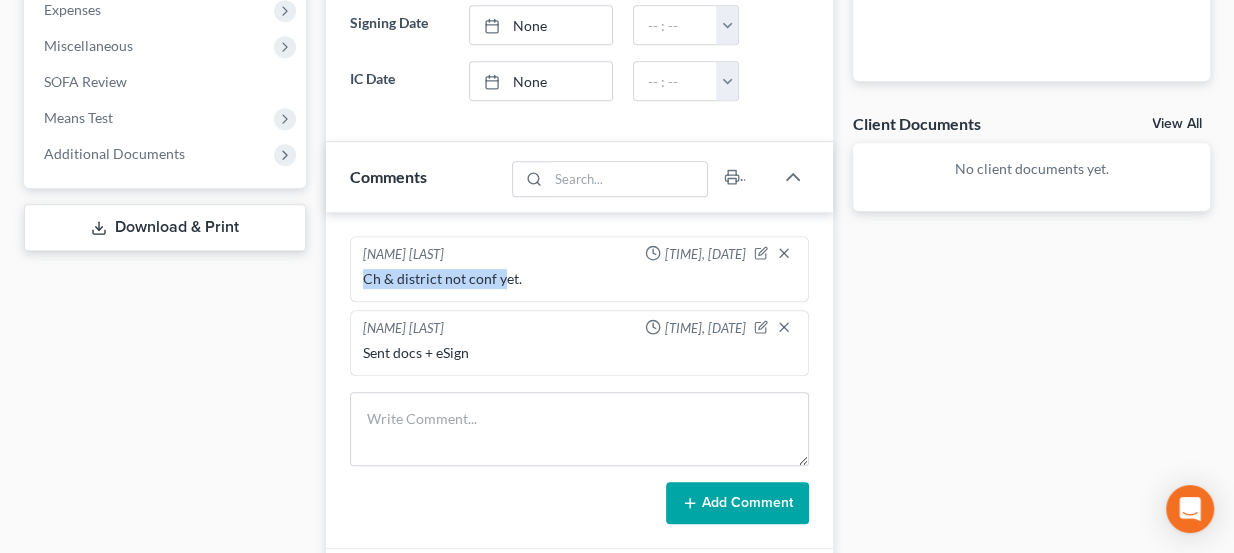 drag, startPoint x: 362, startPoint y: 270, endPoint x: 504, endPoint y: 270, distance: 142 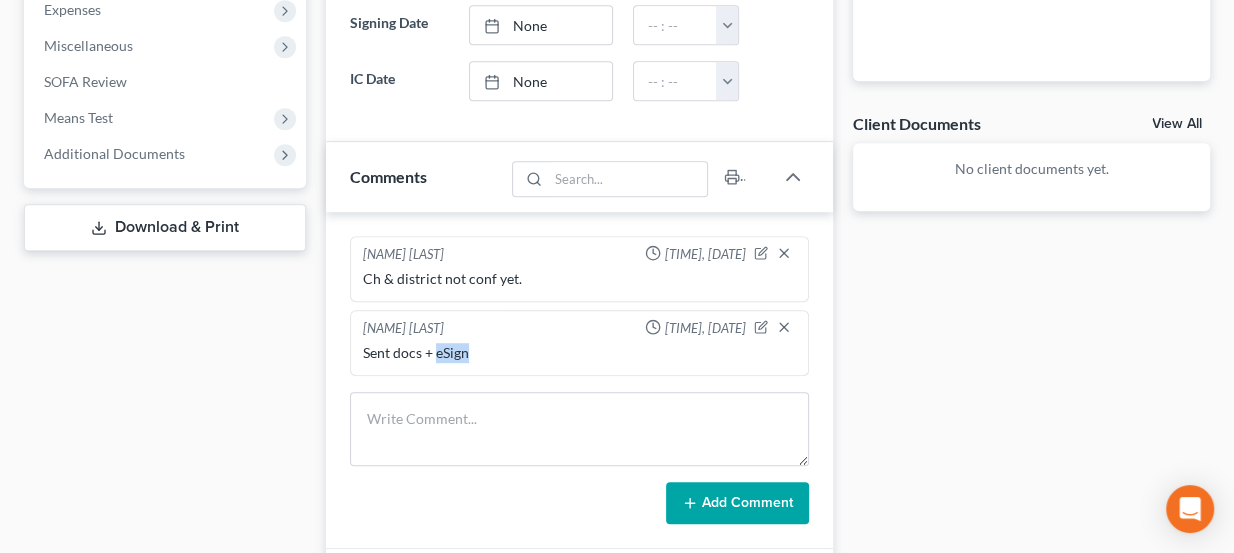 drag, startPoint x: 470, startPoint y: 346, endPoint x: 434, endPoint y: 351, distance: 36.345562 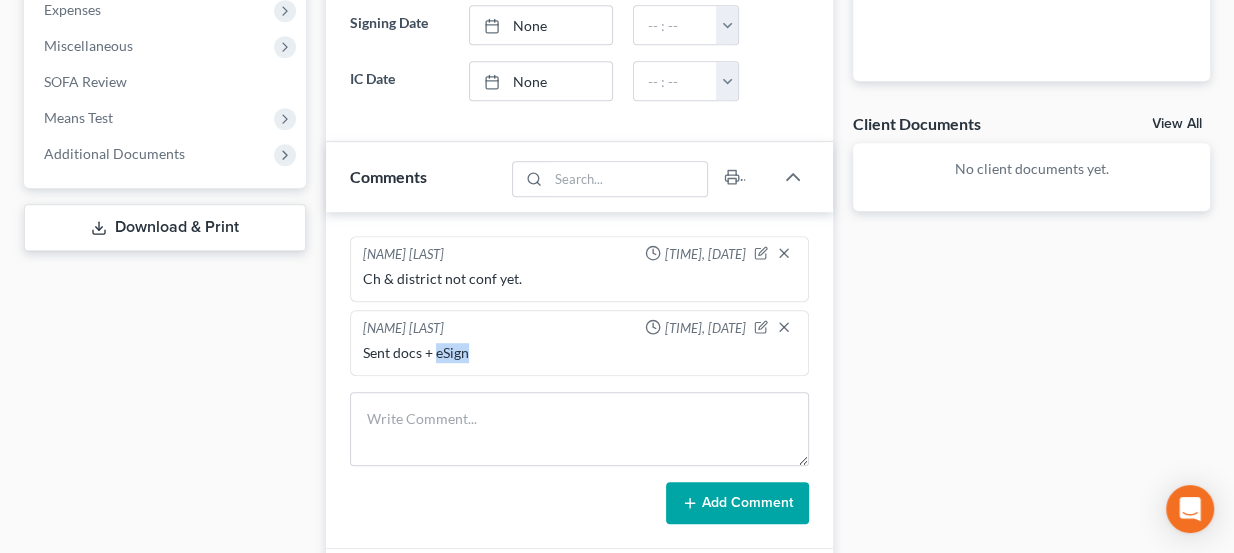 click on "Sent docs + eSign" at bounding box center [580, 353] 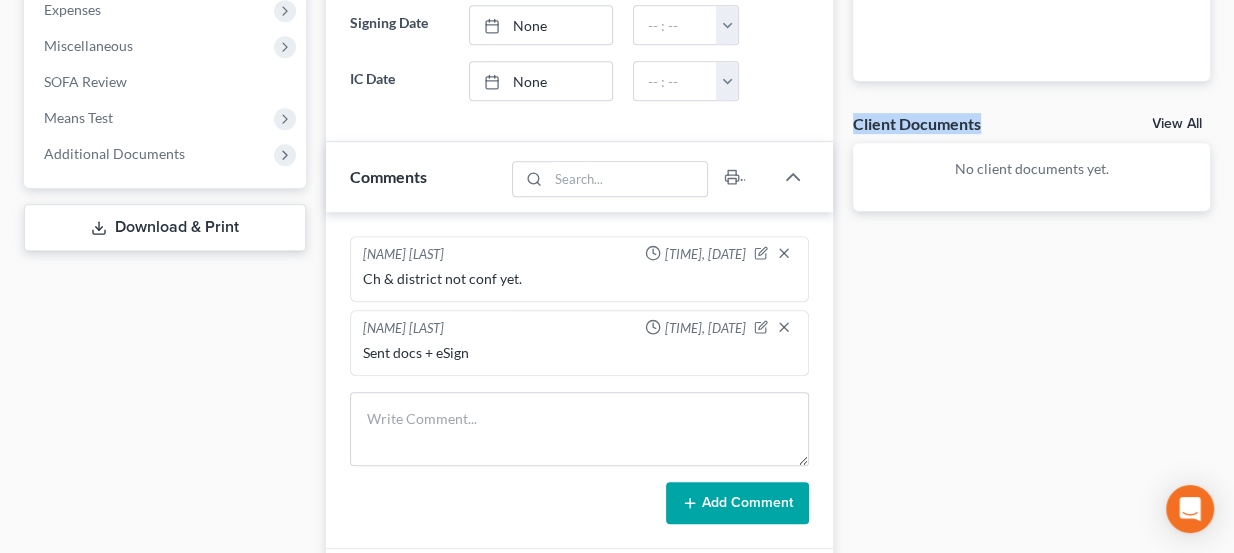 drag, startPoint x: 857, startPoint y: 116, endPoint x: 983, endPoint y: 119, distance: 126.035706 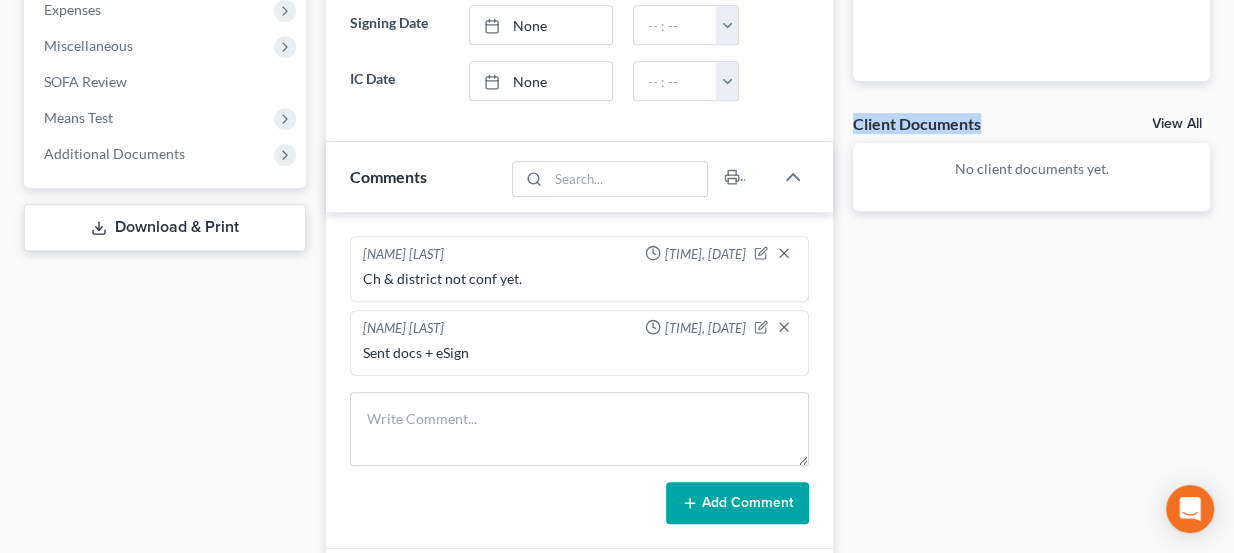 click on "Client Documents View All" at bounding box center [1031, 127] 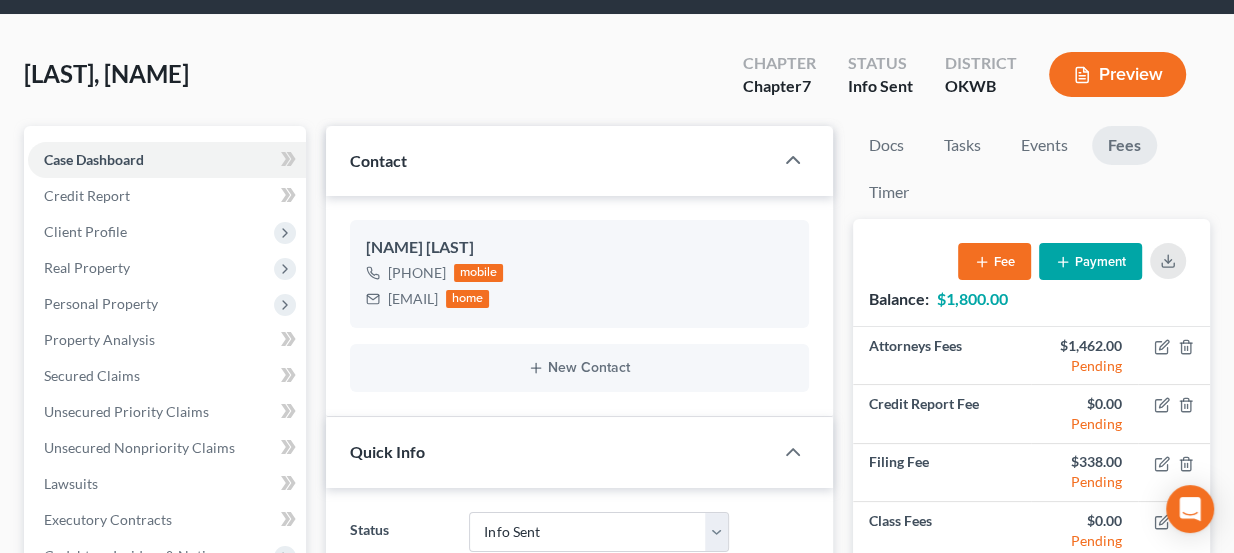 scroll, scrollTop: 52, scrollLeft: 0, axis: vertical 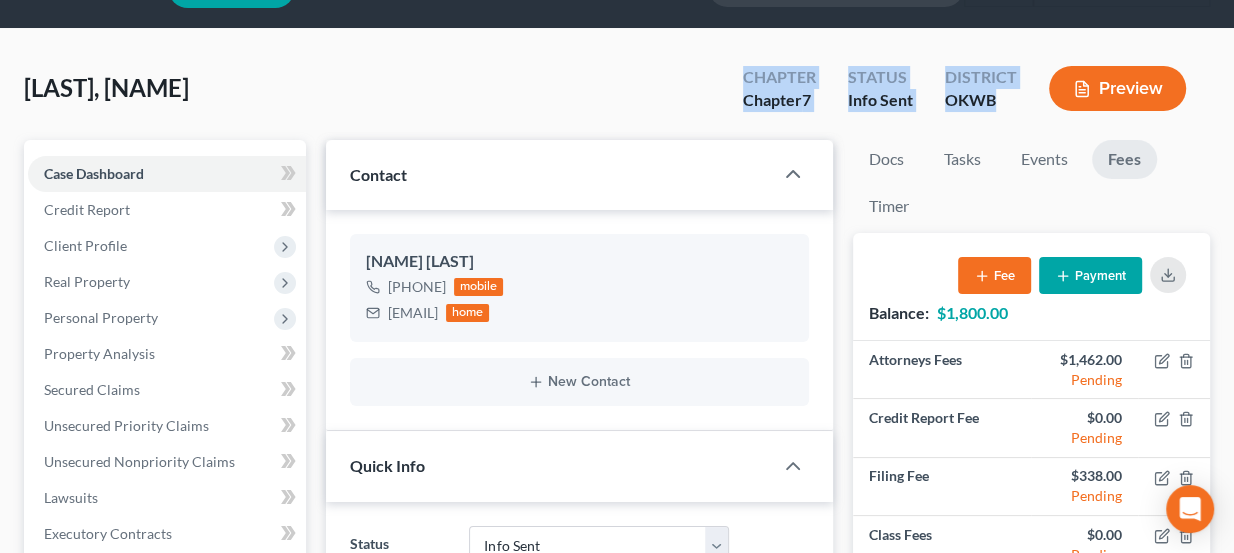 drag, startPoint x: 743, startPoint y: 75, endPoint x: 1002, endPoint y: 94, distance: 259.69598 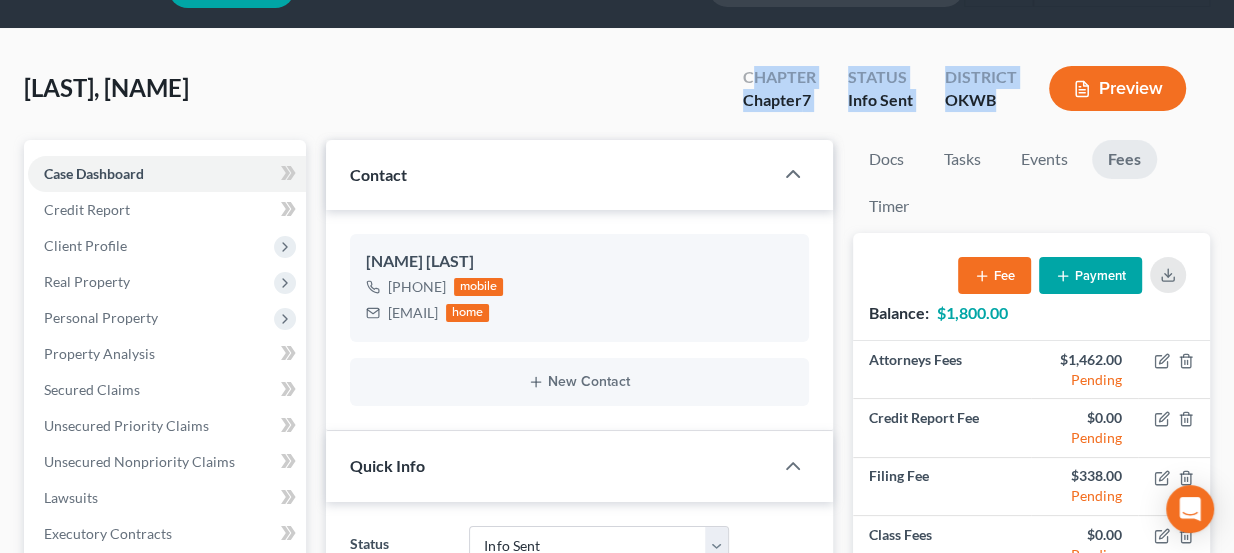 drag, startPoint x: 750, startPoint y: 77, endPoint x: 1003, endPoint y: 100, distance: 254.0433 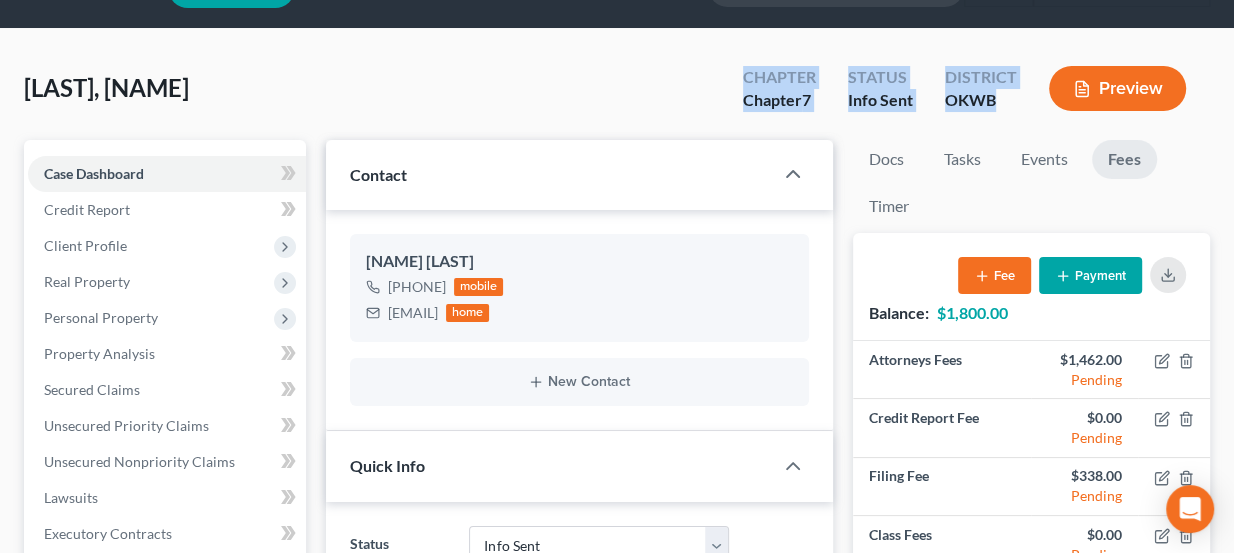 drag, startPoint x: 1001, startPoint y: 100, endPoint x: 736, endPoint y: 80, distance: 265.75363 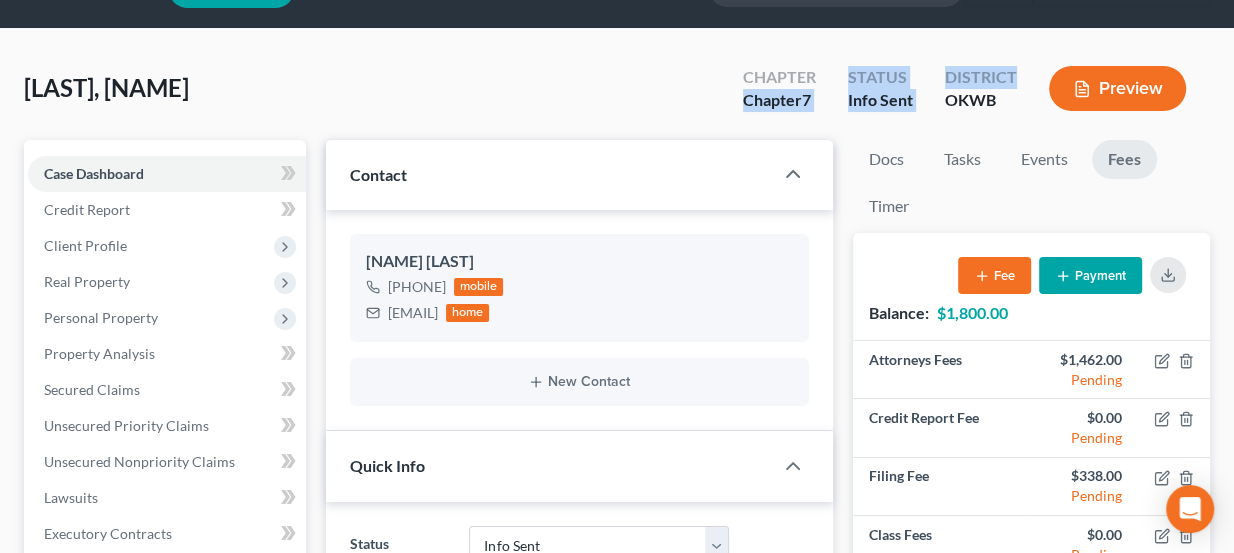 drag, startPoint x: 1020, startPoint y: 75, endPoint x: 731, endPoint y: 90, distance: 289.389 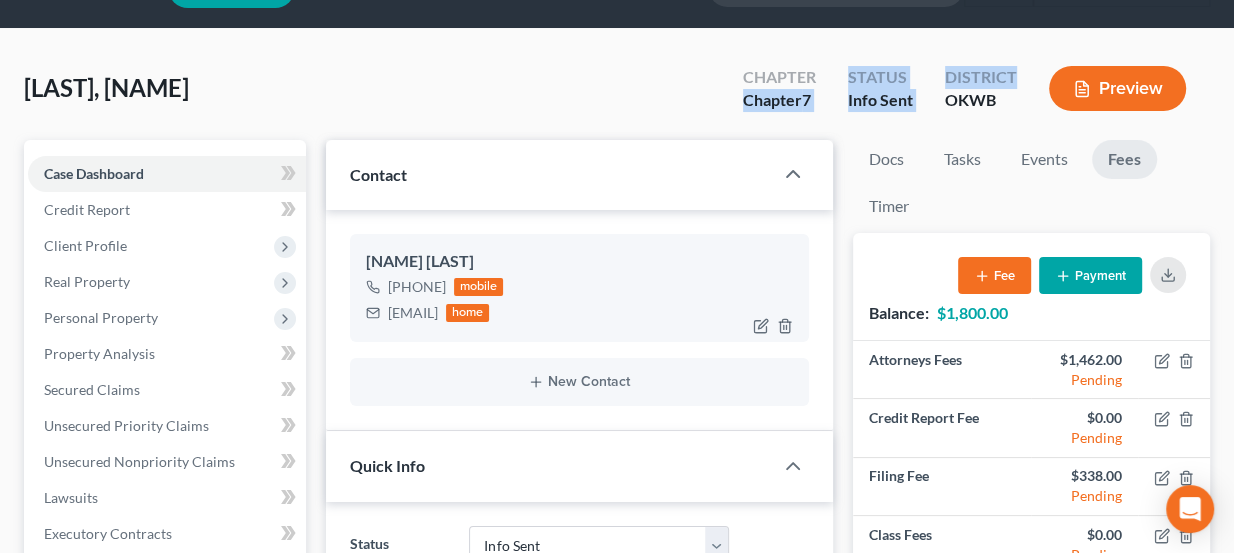 drag, startPoint x: 437, startPoint y: 256, endPoint x: 473, endPoint y: 264, distance: 36.878178 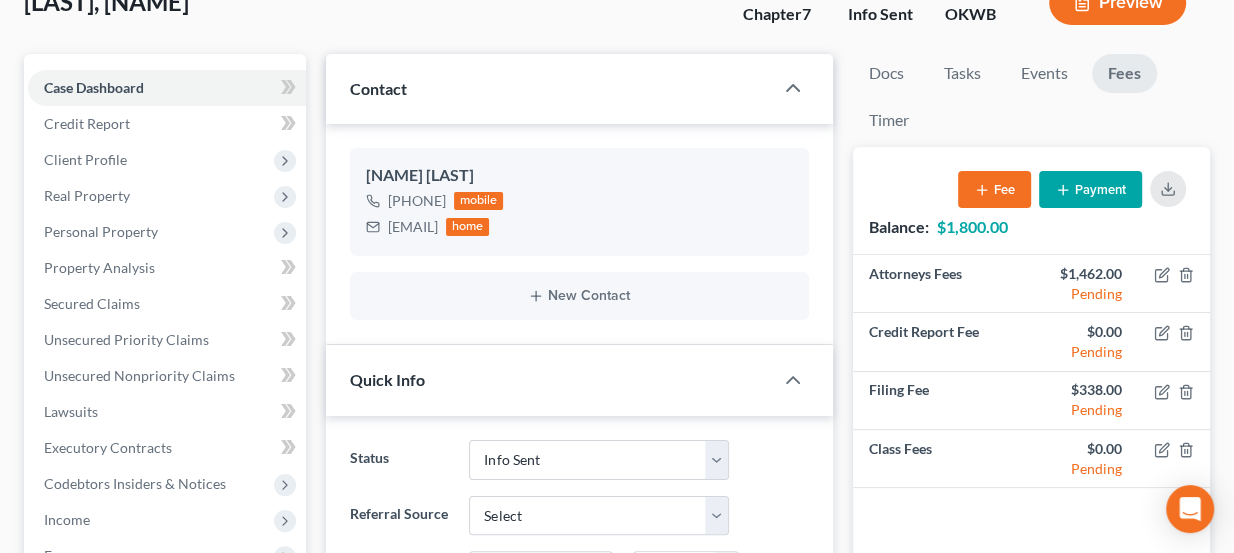 scroll, scrollTop: 181, scrollLeft: 0, axis: vertical 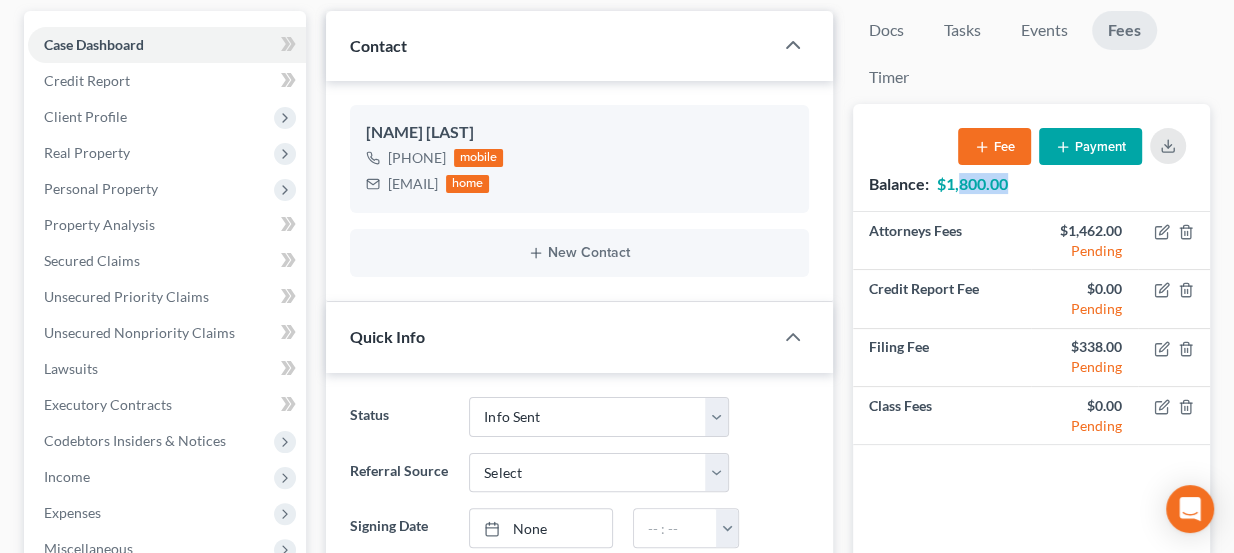 drag, startPoint x: 962, startPoint y: 180, endPoint x: 1010, endPoint y: 184, distance: 48.166378 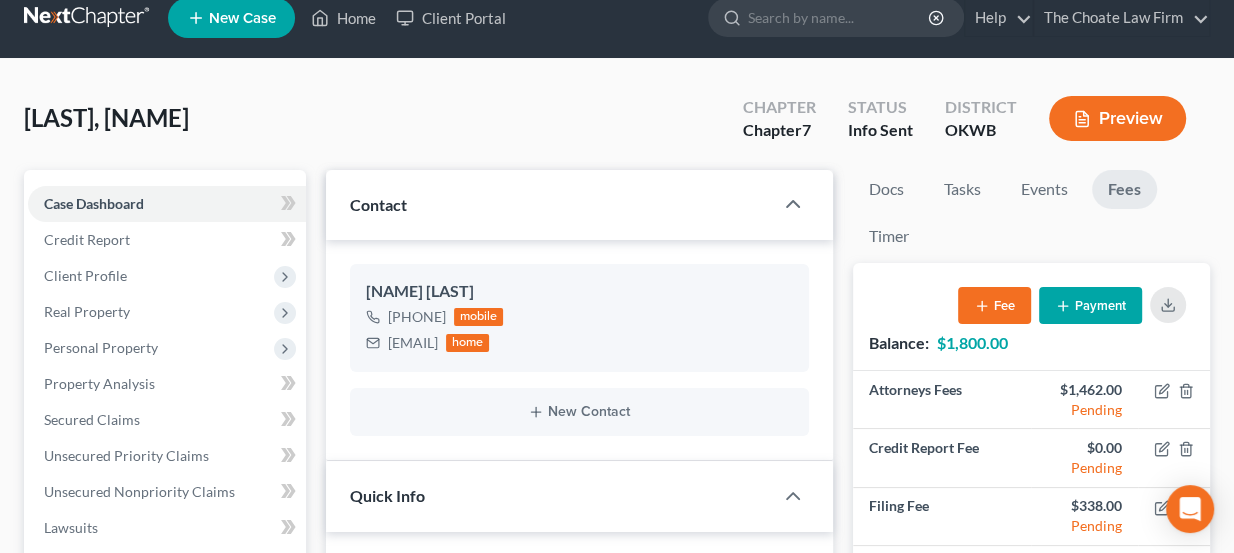 scroll, scrollTop: 16, scrollLeft: 0, axis: vertical 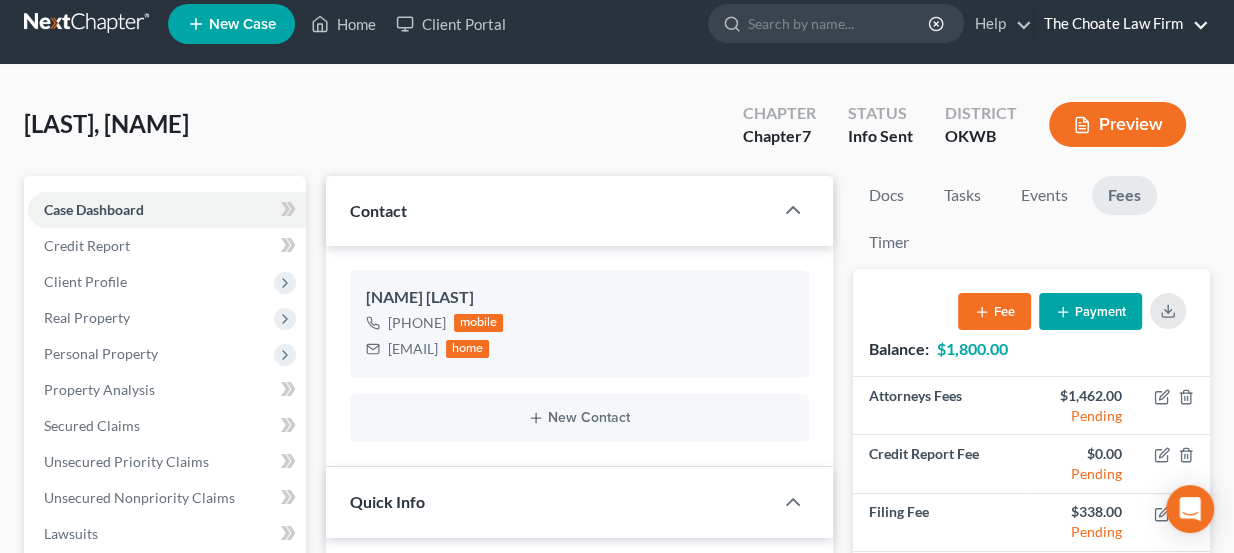 click on "The Choate Law Firm" at bounding box center [1121, 24] 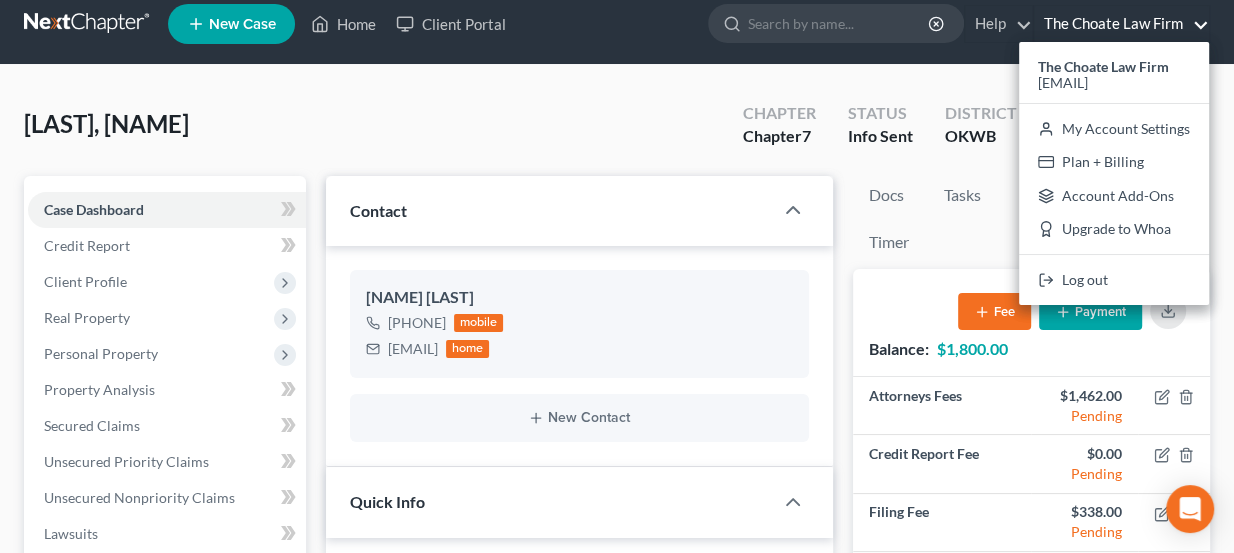 click on "The Choate Law Firm" at bounding box center (1121, 24) 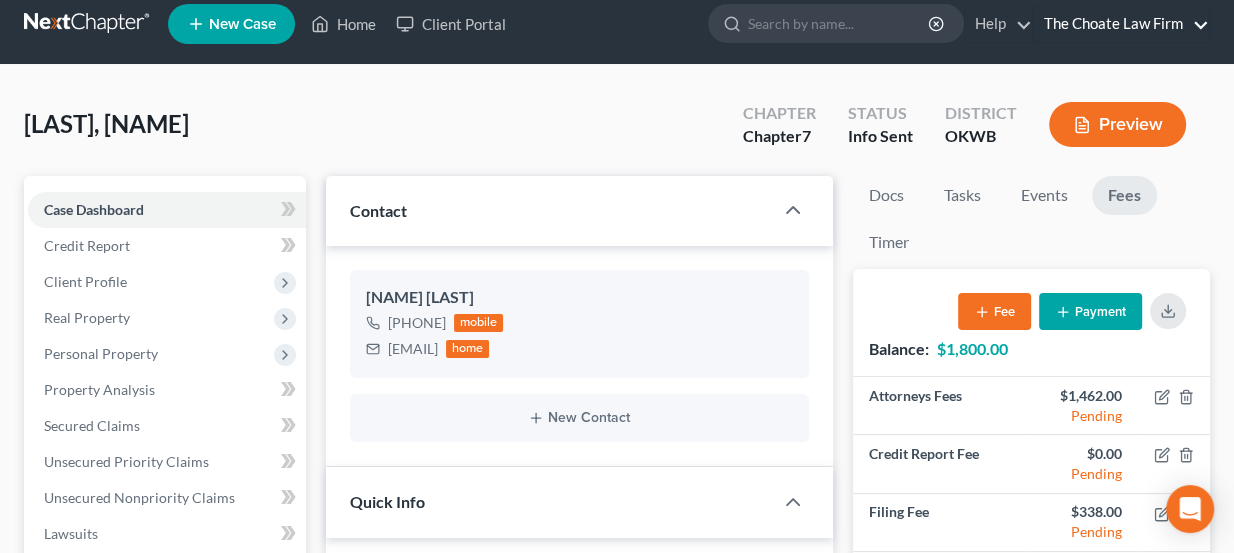 scroll, scrollTop: 0, scrollLeft: 0, axis: both 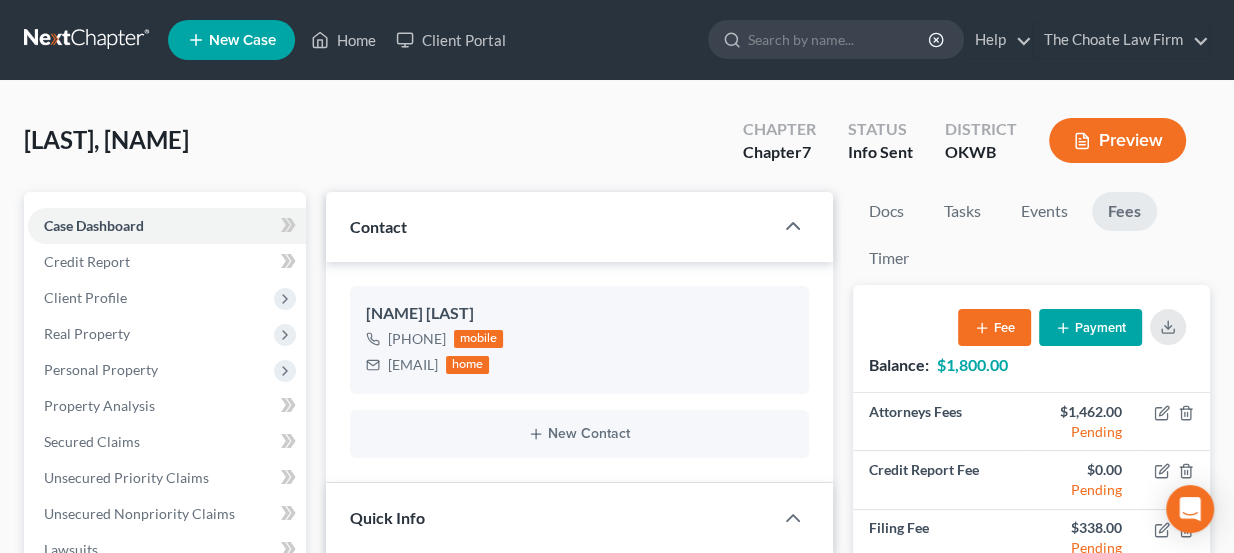 drag, startPoint x: 207, startPoint y: 136, endPoint x: 105, endPoint y: 156, distance: 103.94229 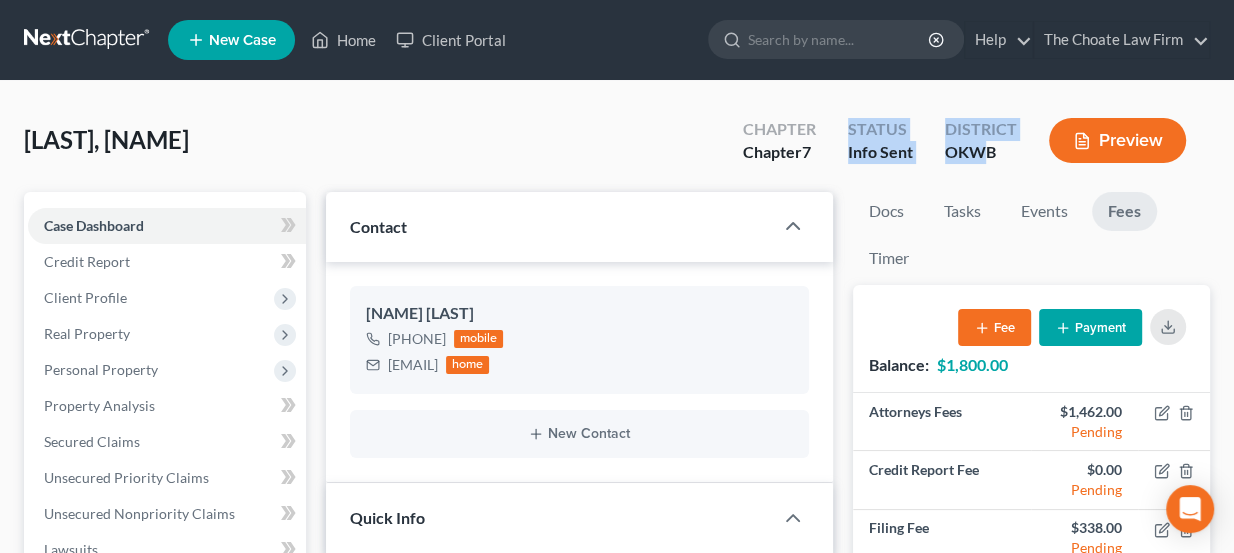 drag, startPoint x: 883, startPoint y: 128, endPoint x: 991, endPoint y: 151, distance: 110.42192 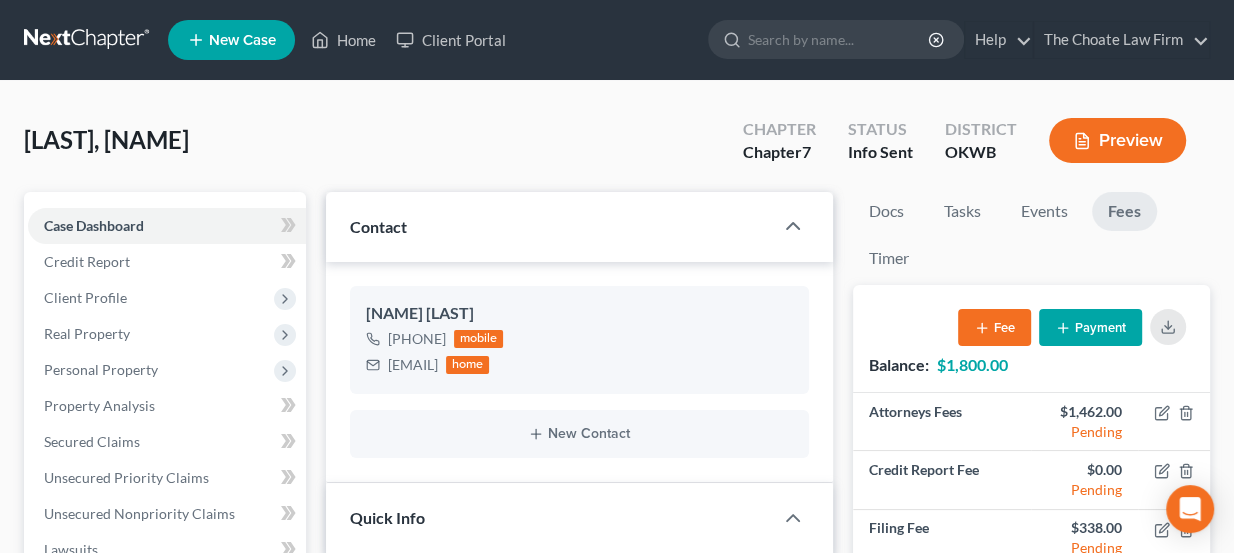 drag, startPoint x: 207, startPoint y: 141, endPoint x: 109, endPoint y: 145, distance: 98.0816 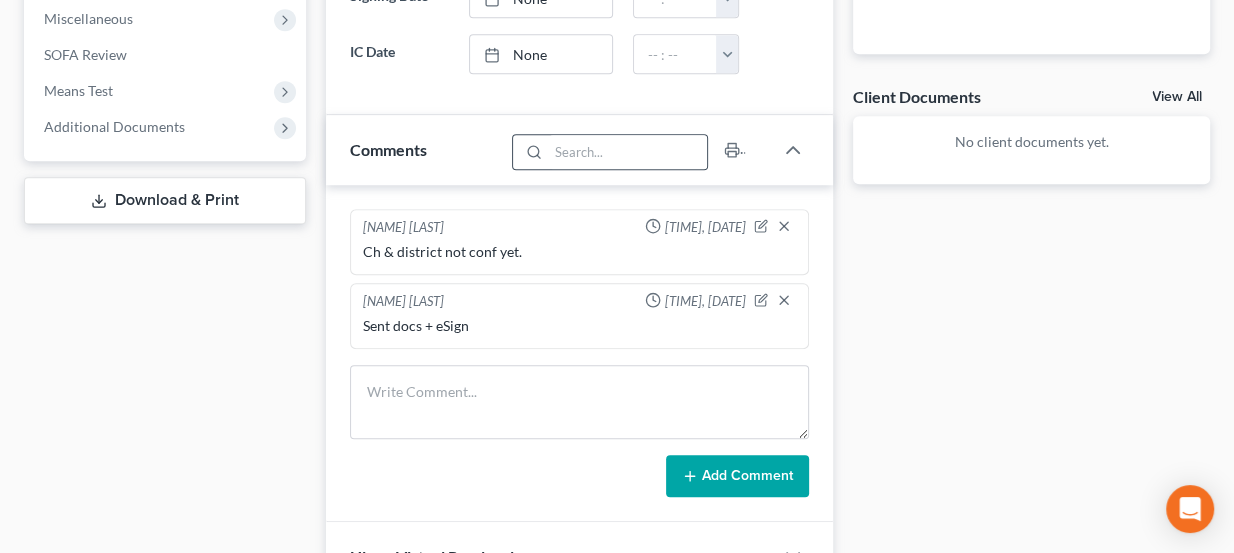 scroll, scrollTop: 727, scrollLeft: 0, axis: vertical 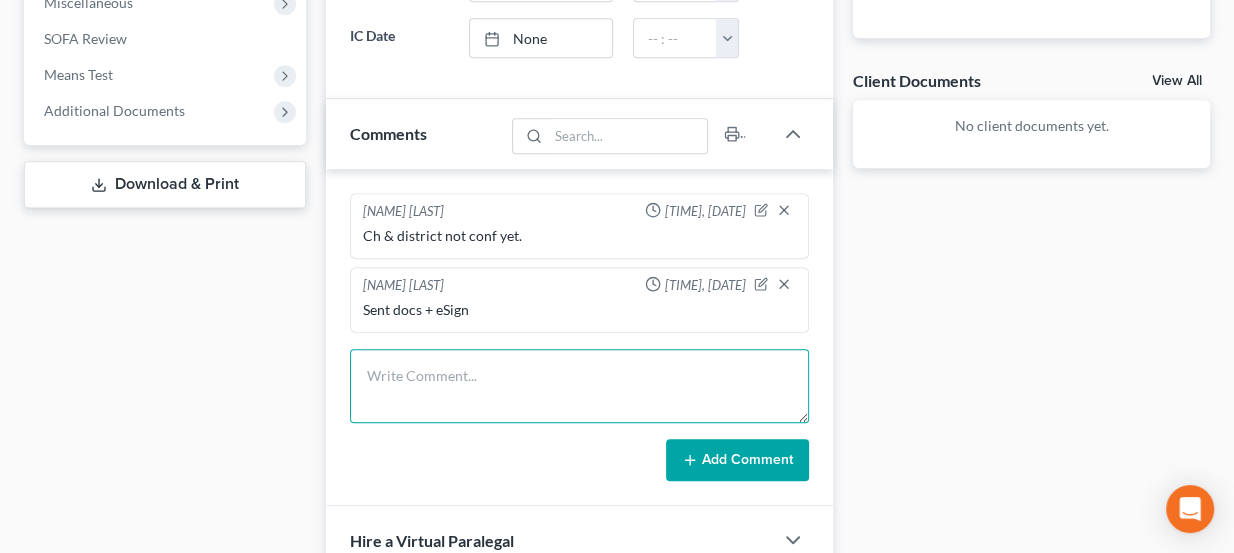 click at bounding box center (580, 386) 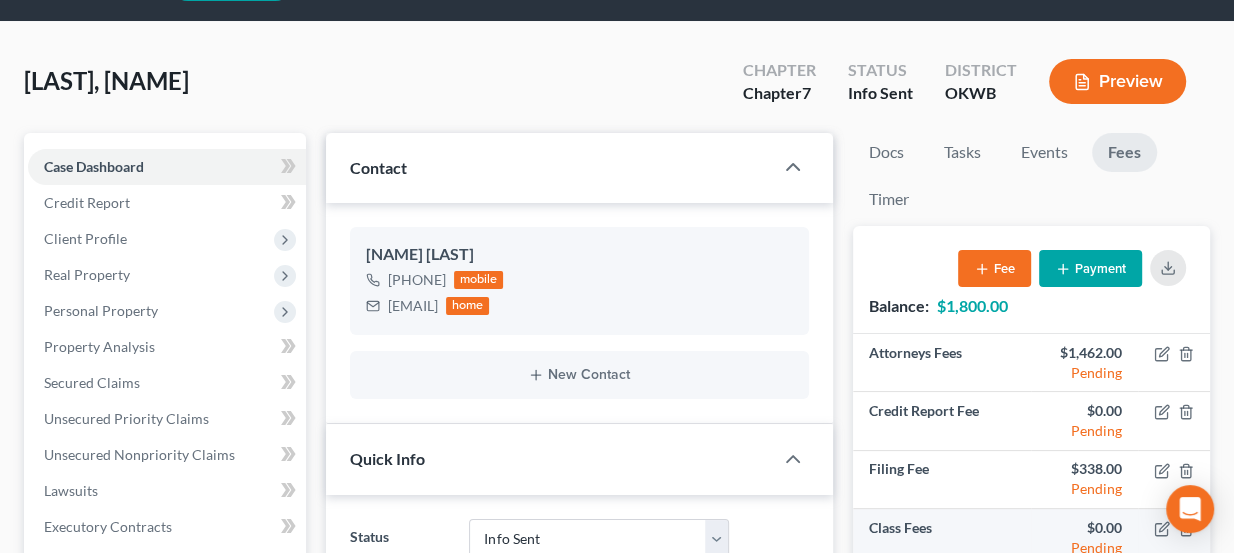 scroll, scrollTop: 0, scrollLeft: 0, axis: both 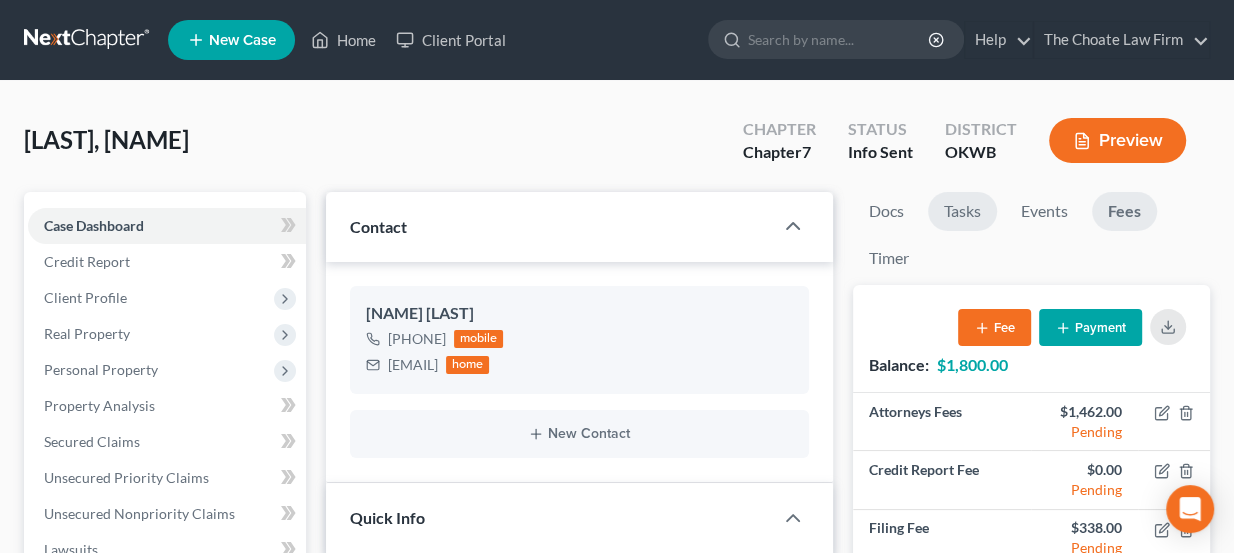 click on "Tasks" at bounding box center (962, 211) 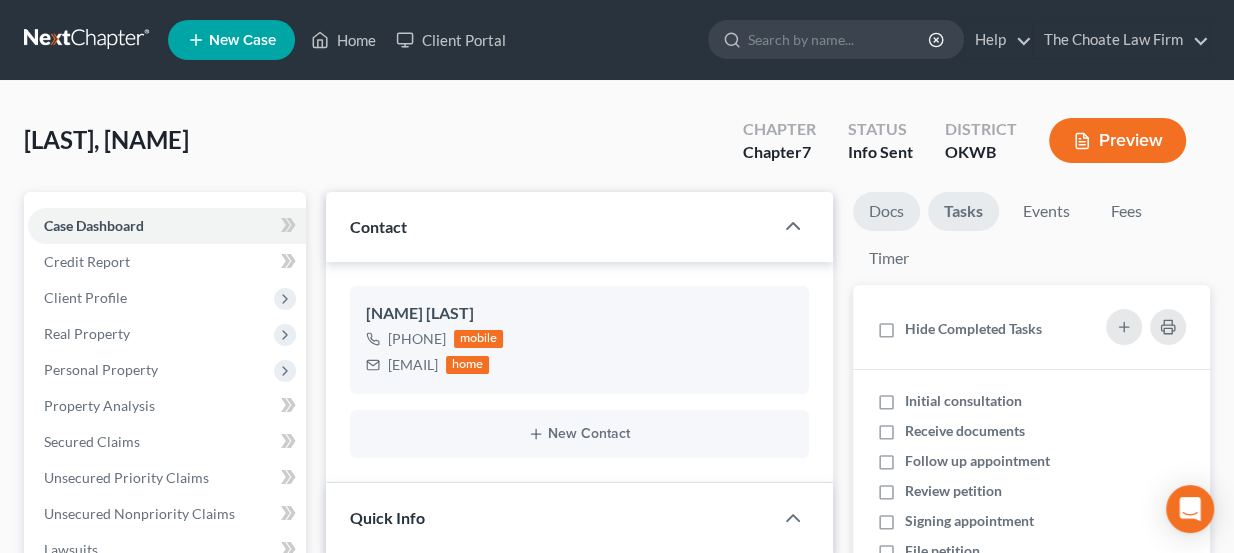 click on "Docs" at bounding box center (886, 211) 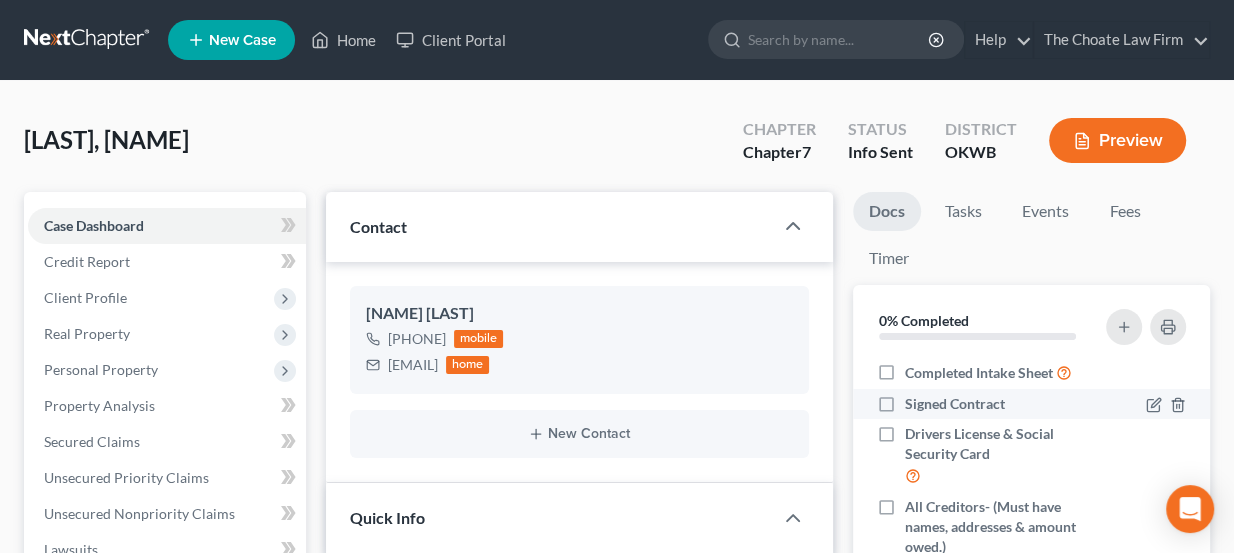 click on "Signed Contract" at bounding box center [955, 404] 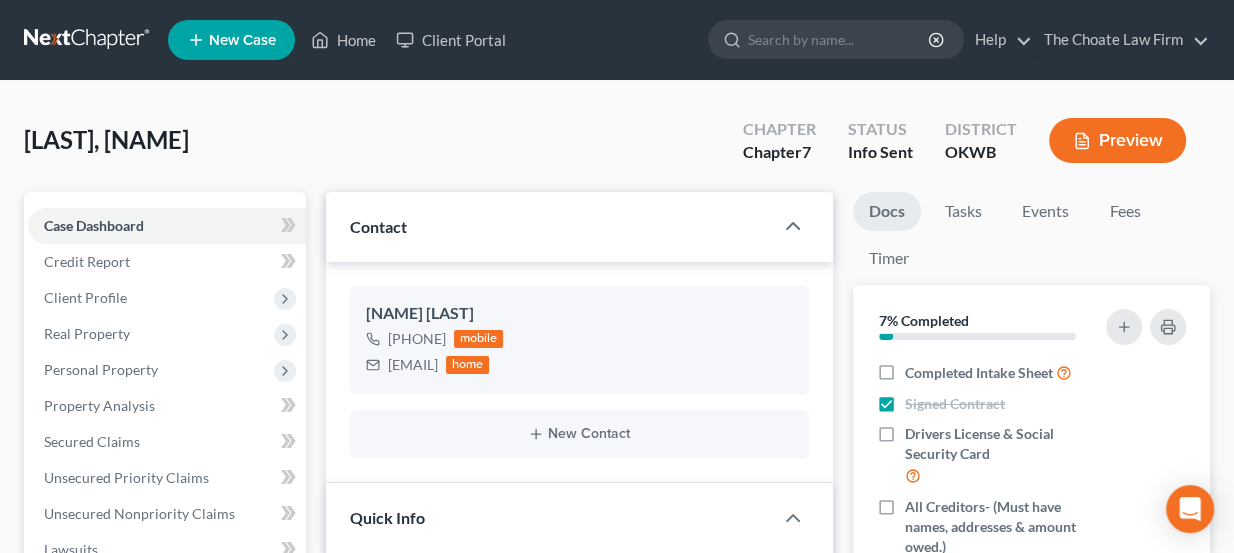 click on "Home New Case Client Portal The Choate Law Firm lou@chapter7ok.com My Account Settings Plan + Billing Account Add-Ons Upgrade to Whoa Help Center Webinars Training Videos What's new Log out New Case Home Client Portal         - No Result - See all results Or Press Enter... Help Help Center Webinars Training Videos What's new The Choate Law Firm The Choate Law Firm lou@chapter7ok.com My Account Settings Plan + Billing Account Add-Ons Upgrade to Whoa Log out" at bounding box center [617, 40] 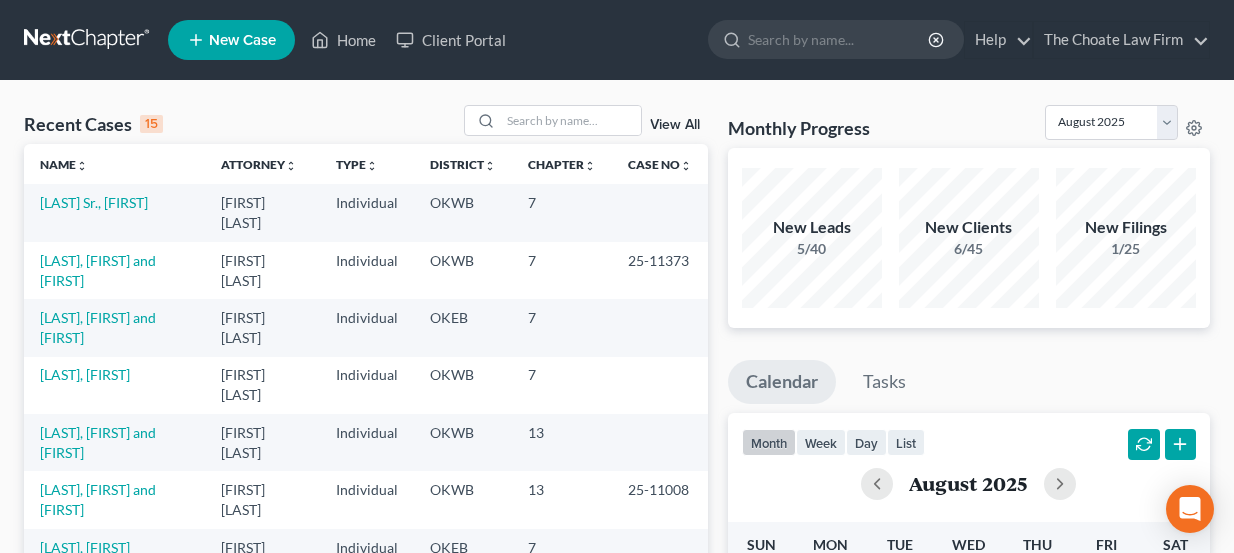 scroll, scrollTop: 0, scrollLeft: 0, axis: both 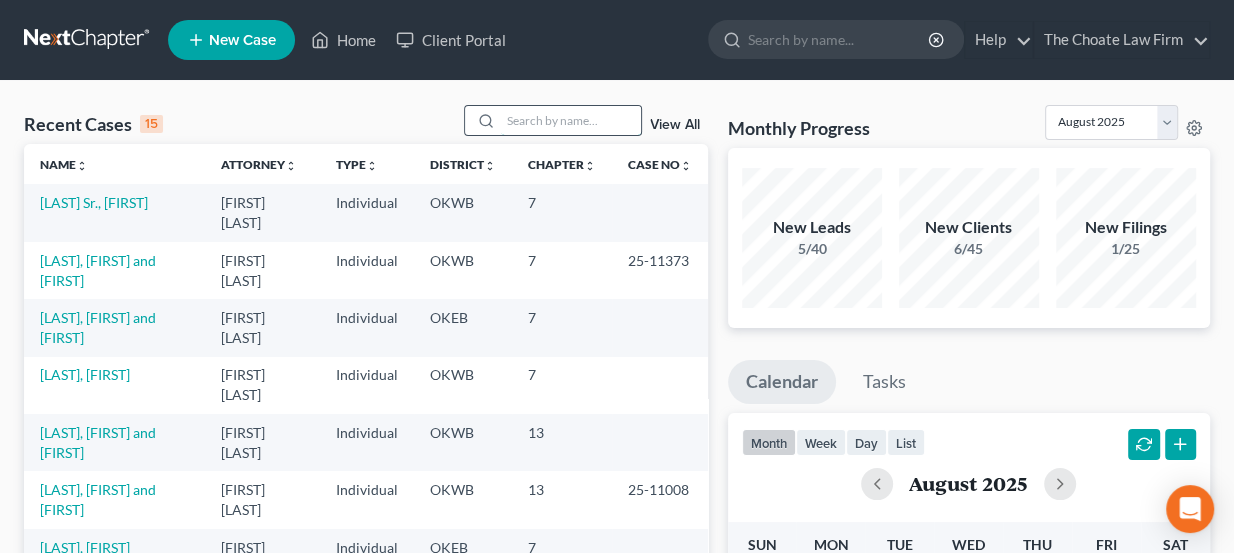 click at bounding box center [571, 120] 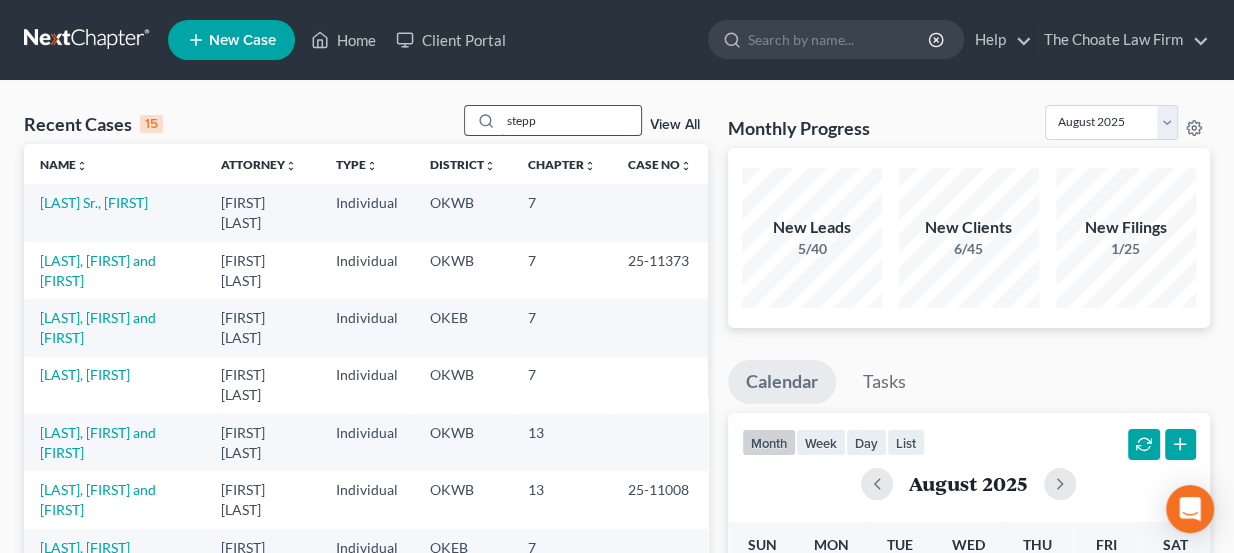 type on "stepp" 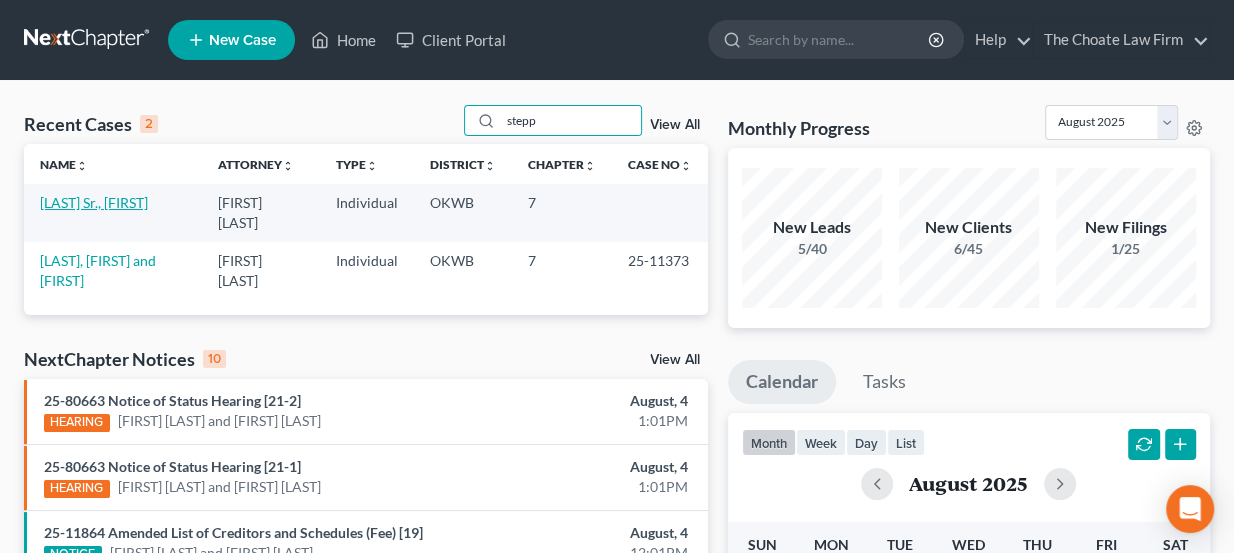 click on "Stepp Sr., David" at bounding box center (94, 202) 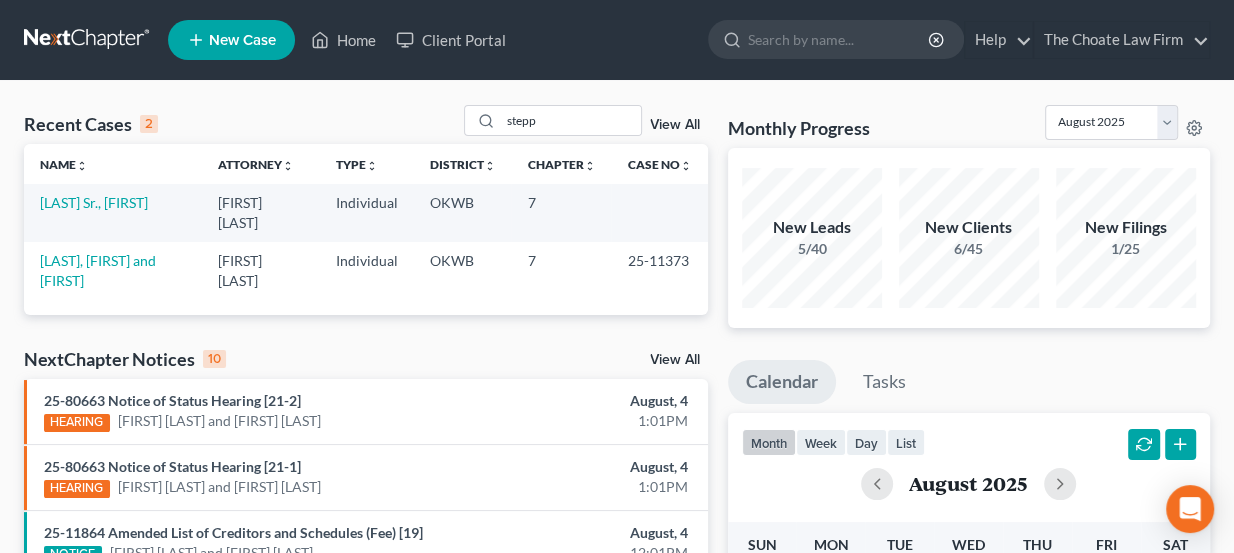 select on "3" 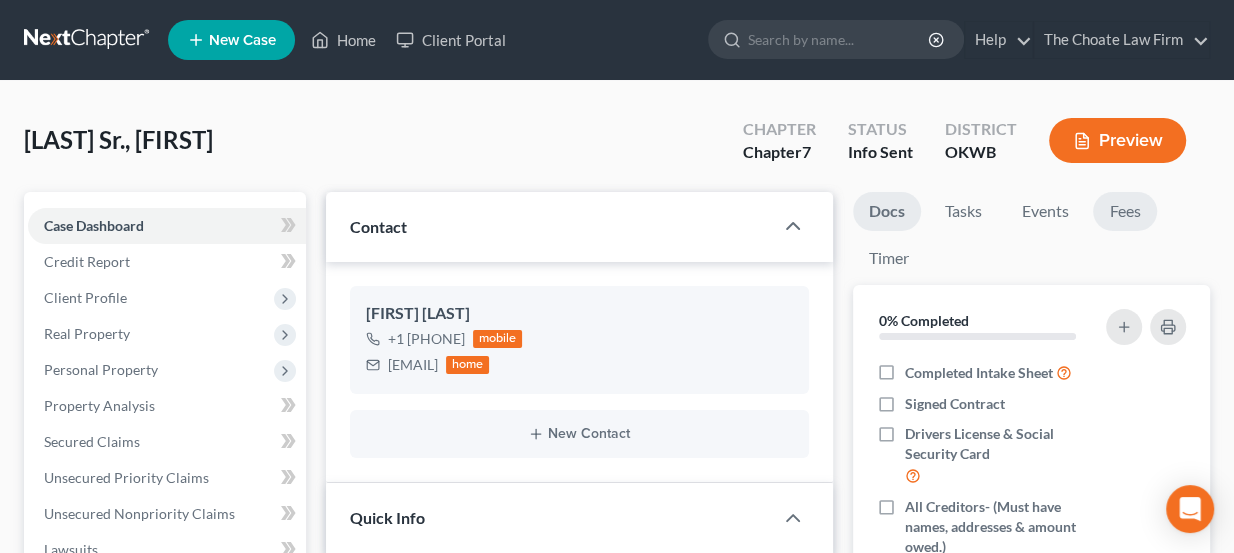 click on "Fees" at bounding box center (1125, 211) 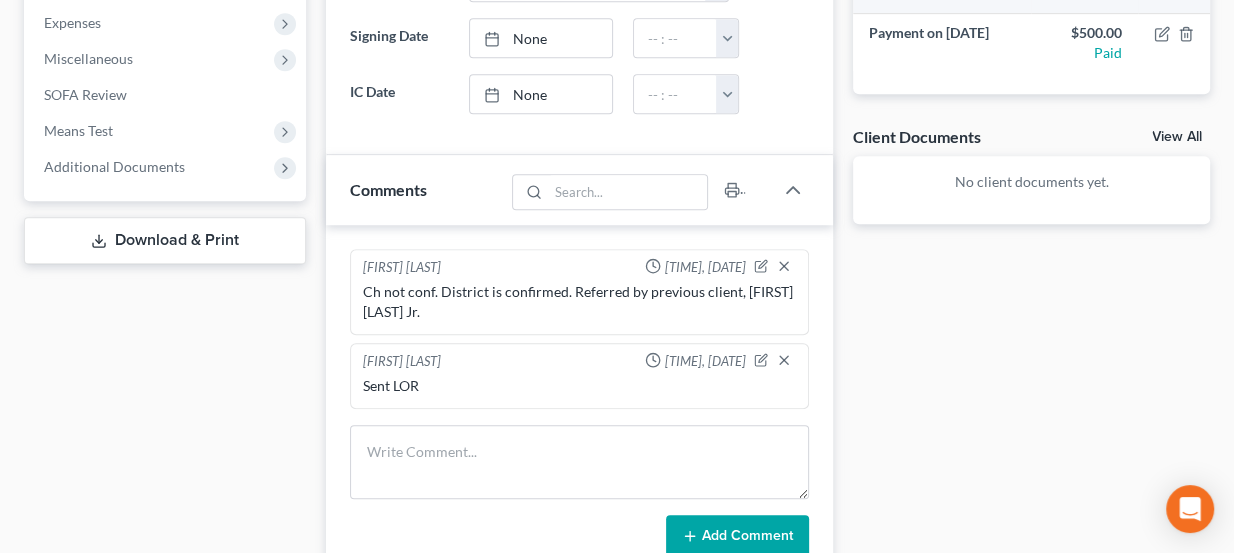 scroll, scrollTop: 545, scrollLeft: 0, axis: vertical 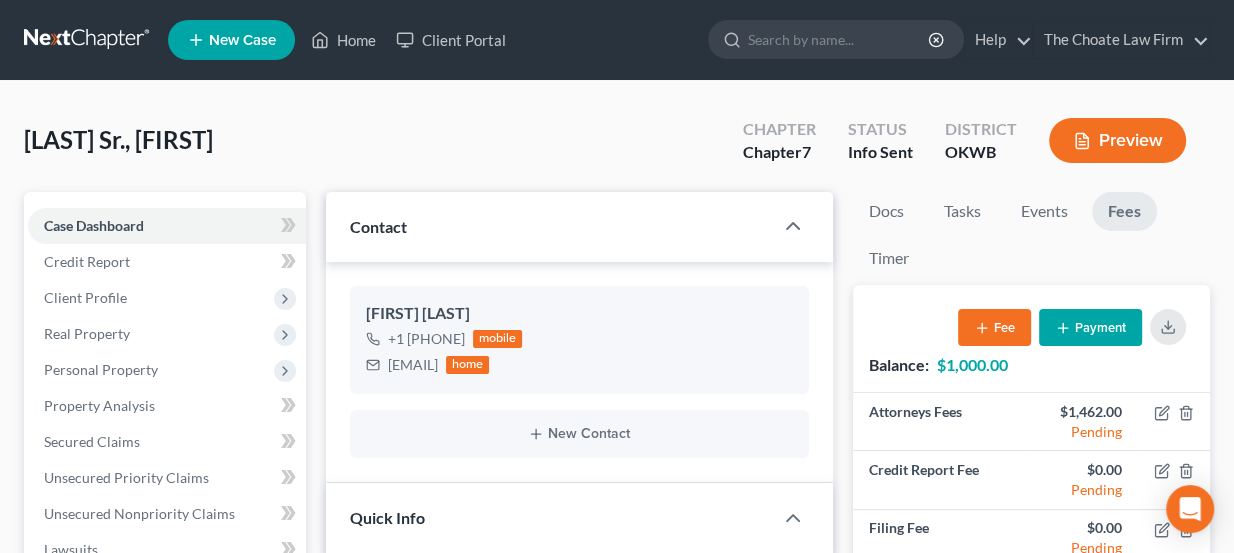 click on "Payment" at bounding box center [1090, 327] 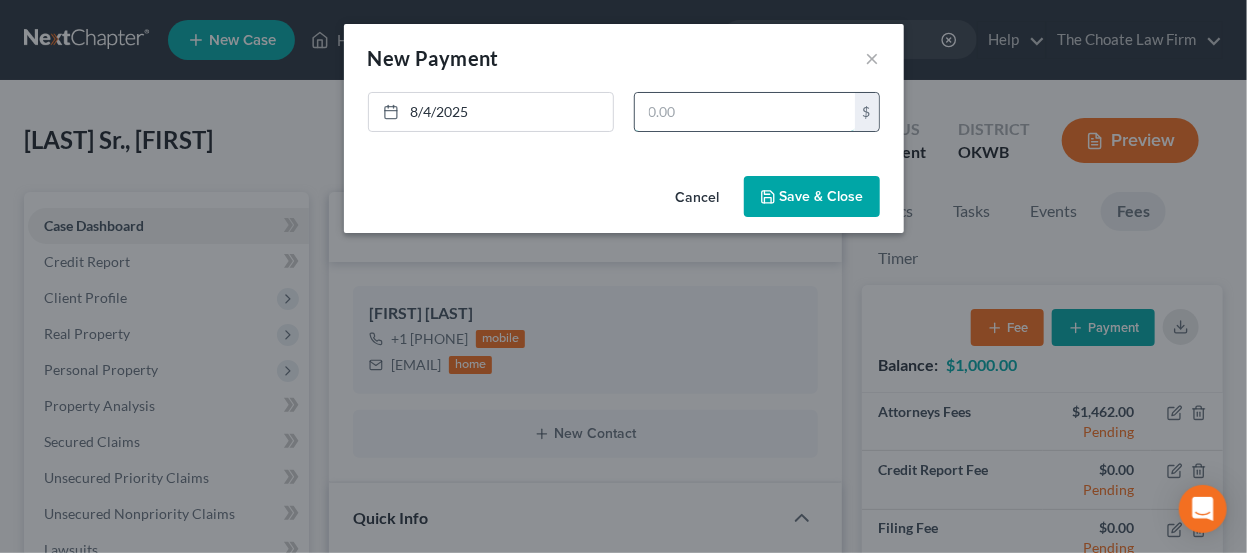 click at bounding box center [745, 112] 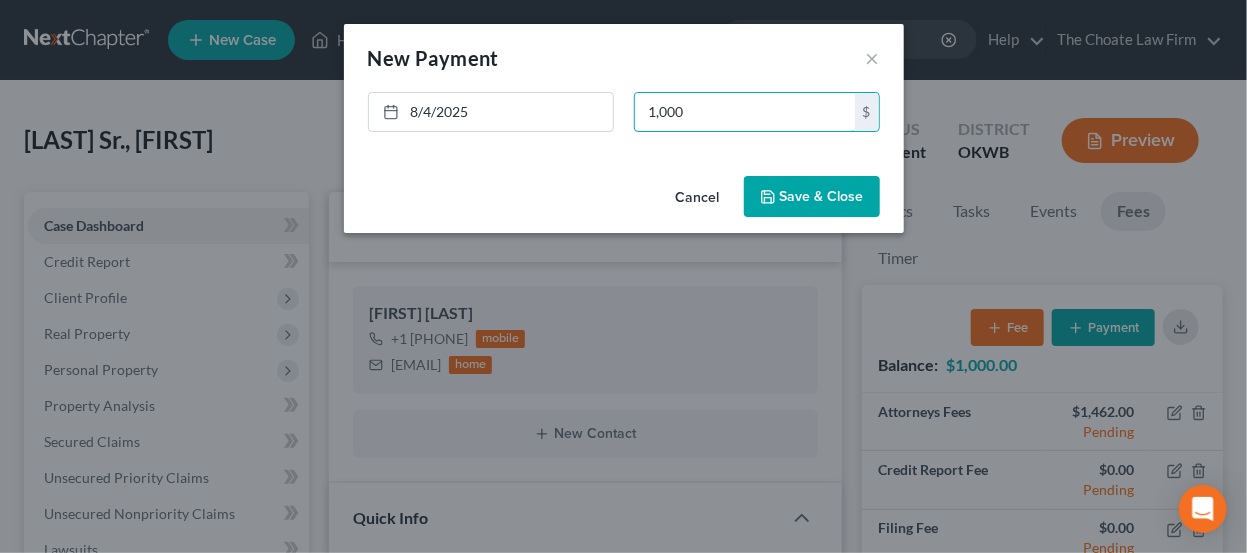 type on "1,000" 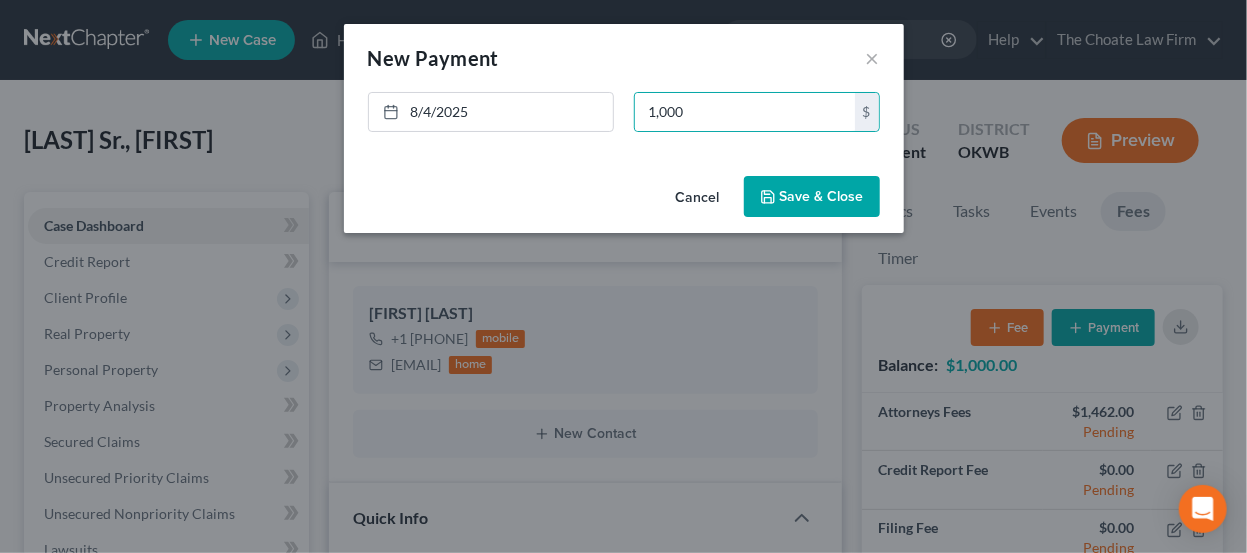 click on "Save & Close" at bounding box center (812, 197) 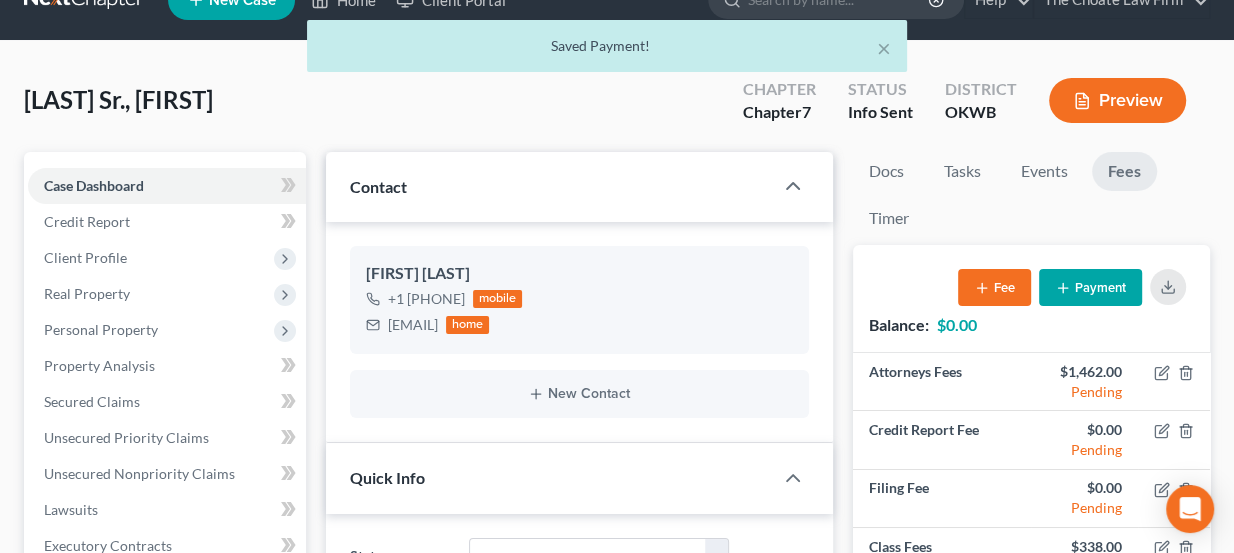 scroll, scrollTop: 90, scrollLeft: 0, axis: vertical 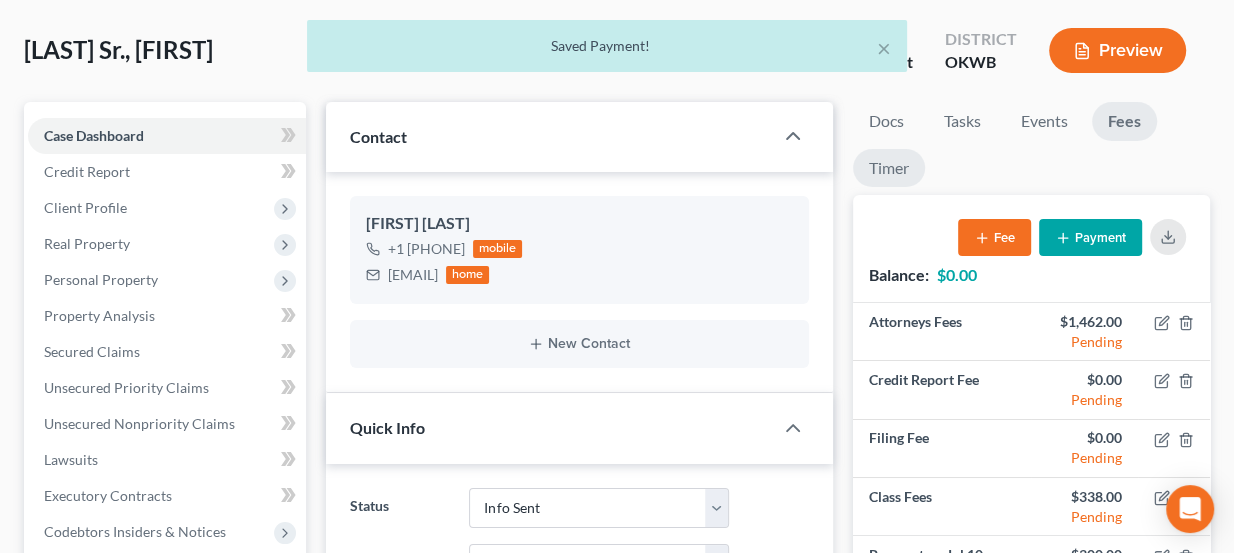 click on "Timer" at bounding box center (889, 168) 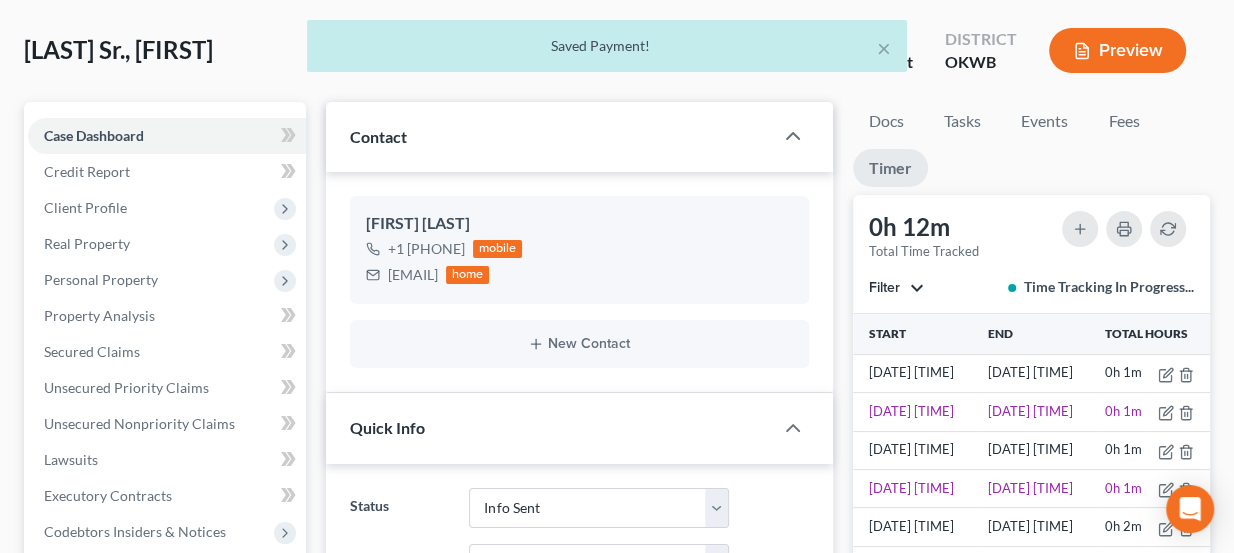 click on "Filter" at bounding box center (896, 288) 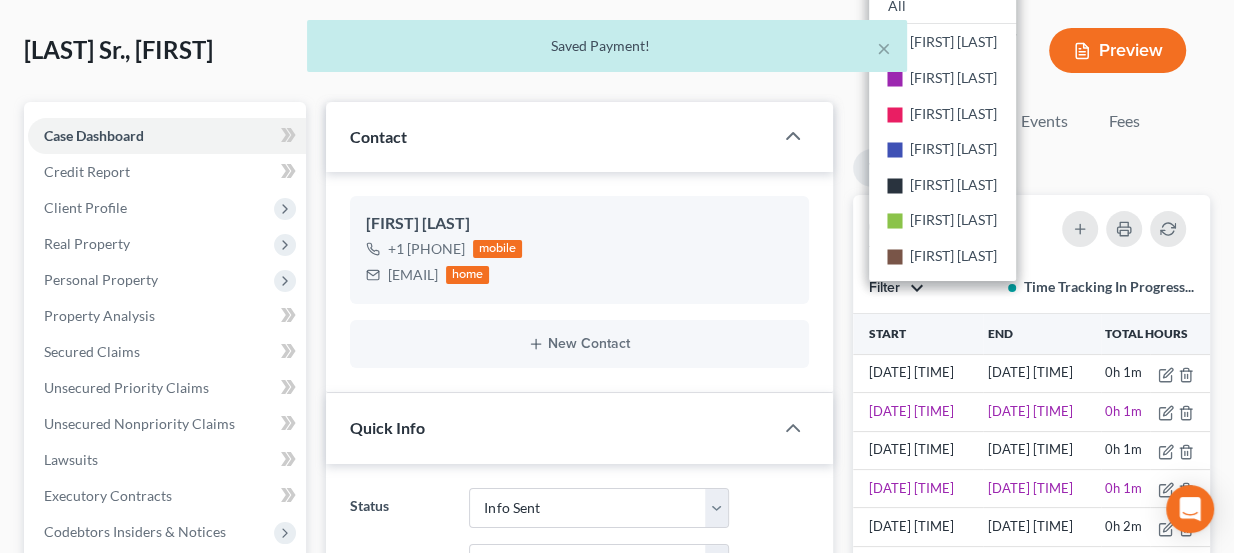 click on "Filter" at bounding box center [896, 288] 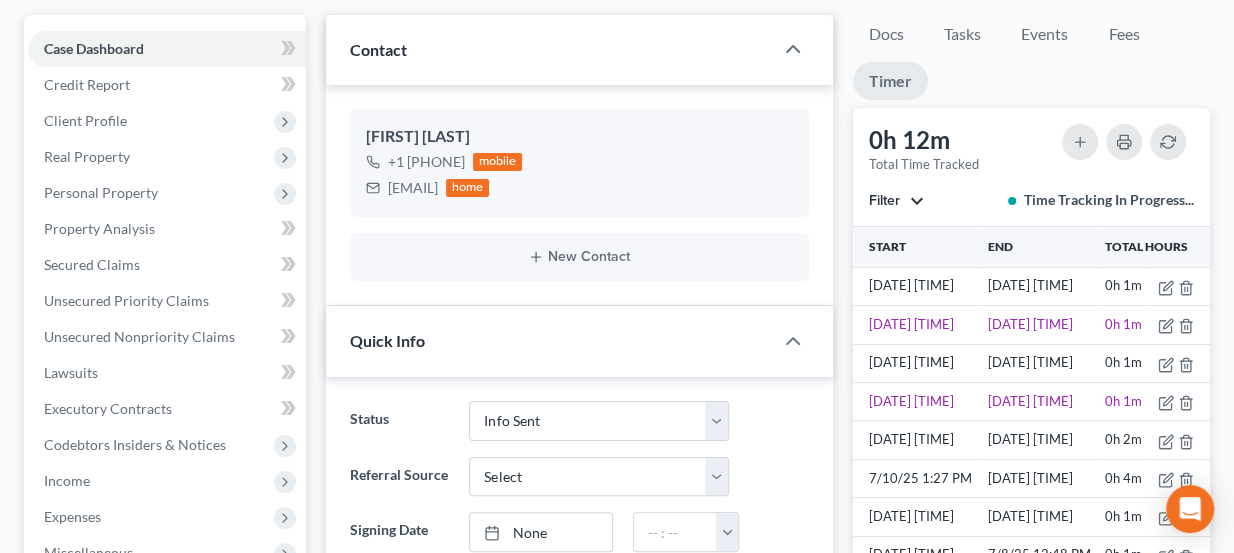 scroll, scrollTop: 181, scrollLeft: 0, axis: vertical 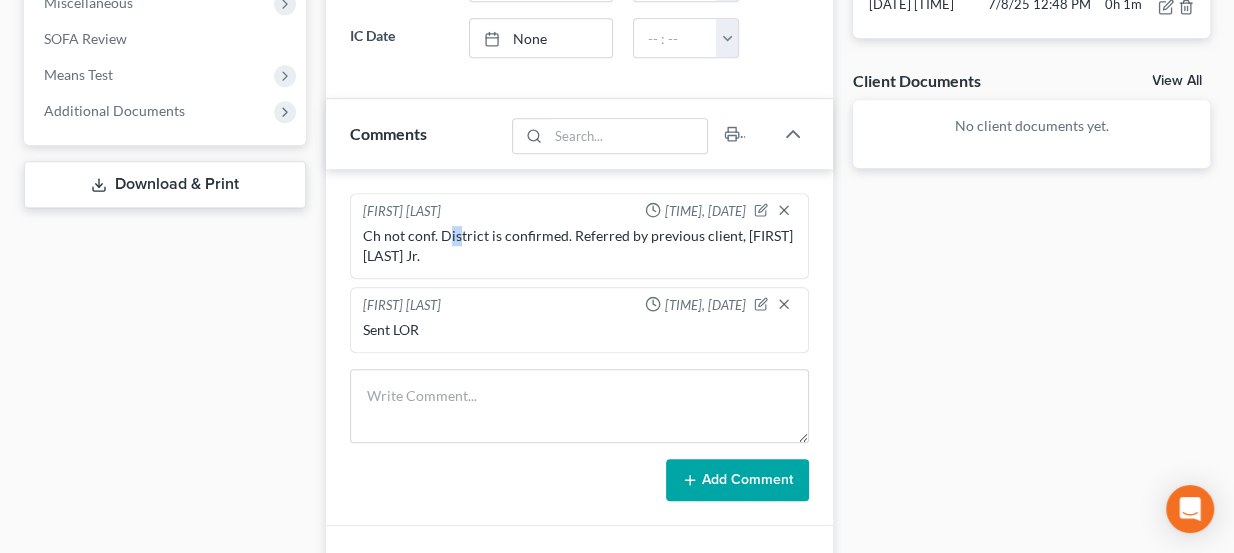 drag, startPoint x: 446, startPoint y: 230, endPoint x: 495, endPoint y: 232, distance: 49.0408 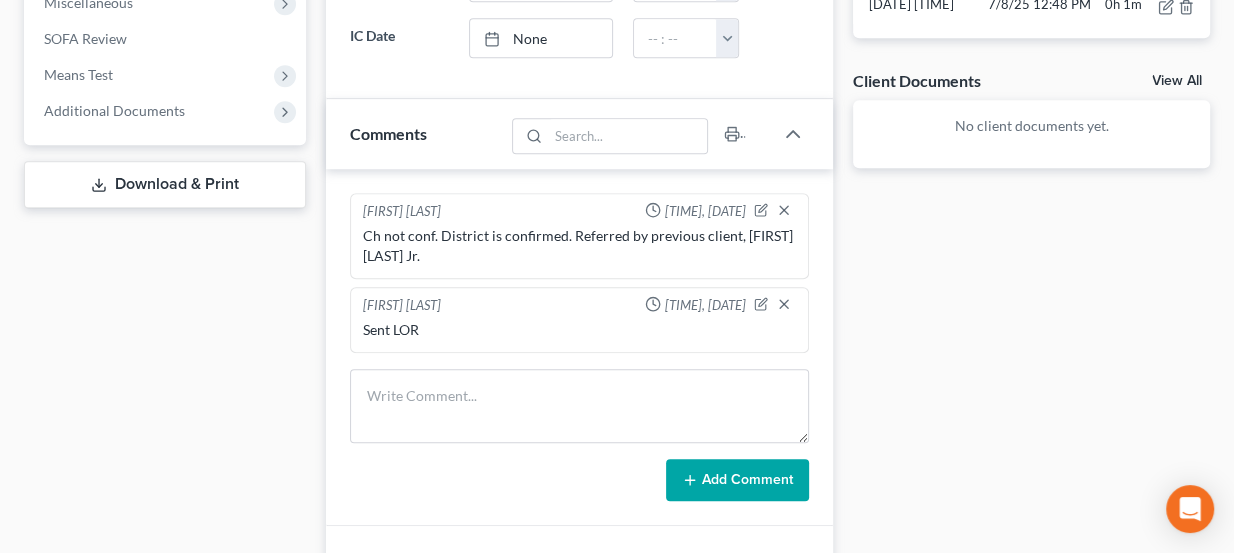 click on "Ch not conf. District is confirmed. Referred by previous client, David Stepp Jr." at bounding box center [580, 246] 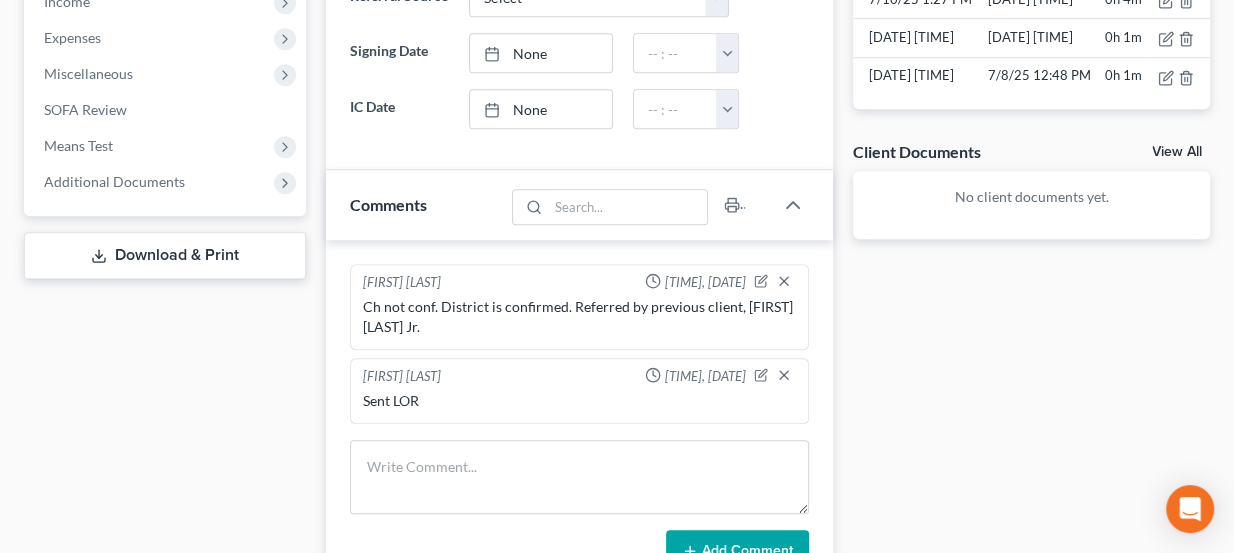 scroll, scrollTop: 727, scrollLeft: 0, axis: vertical 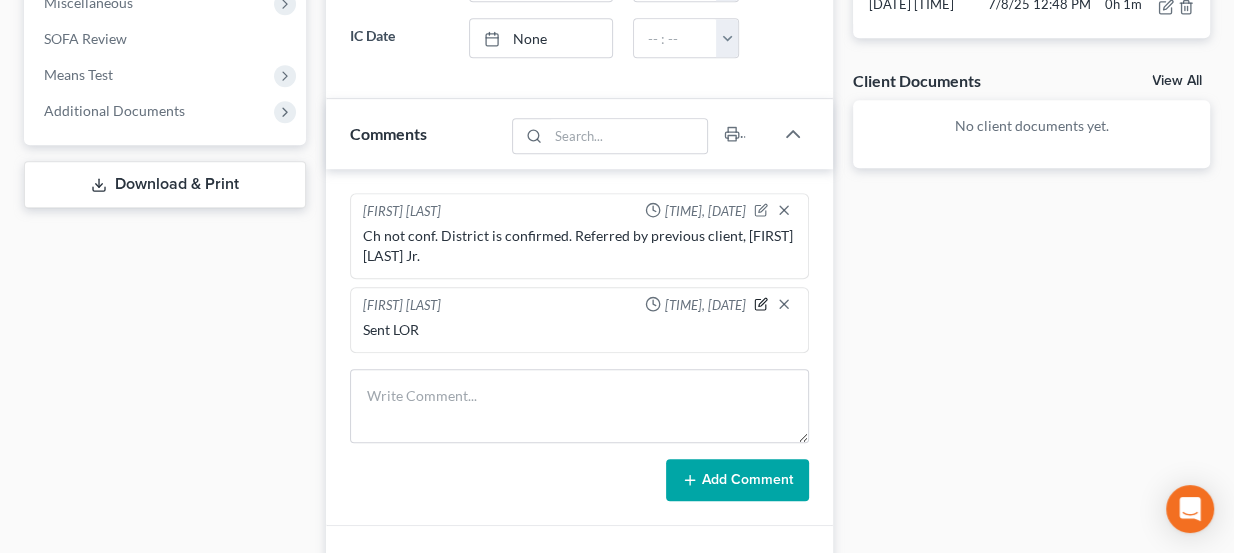 click 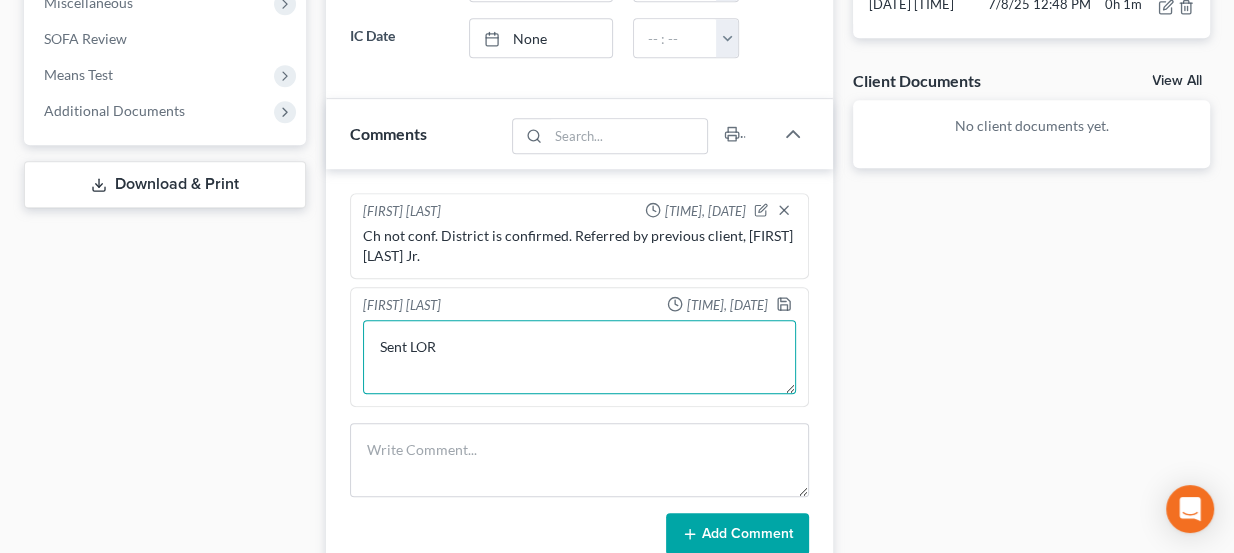 click on "Sent LOR" at bounding box center [580, 357] 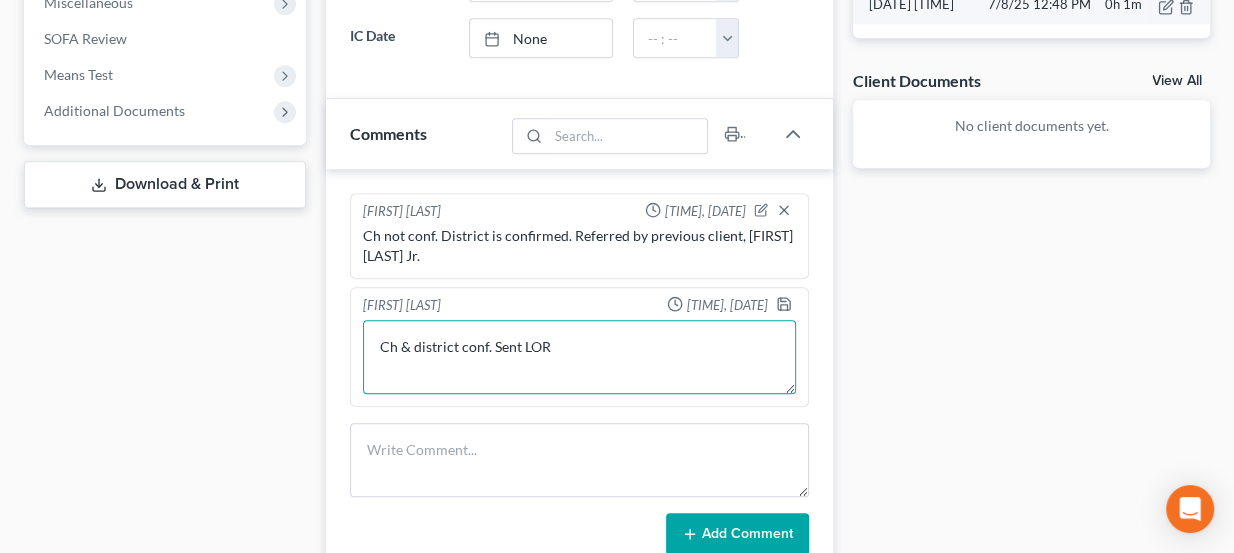 type on "Ch & district conf. Sent LOR" 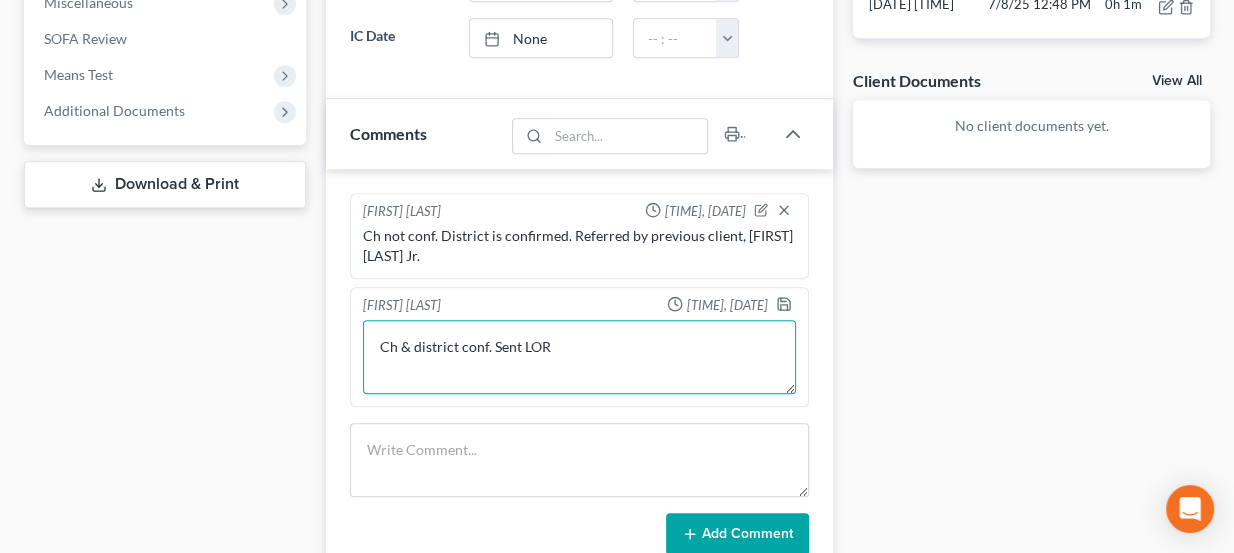 click on "Ch & district conf. Sent LOR" at bounding box center (580, 357) 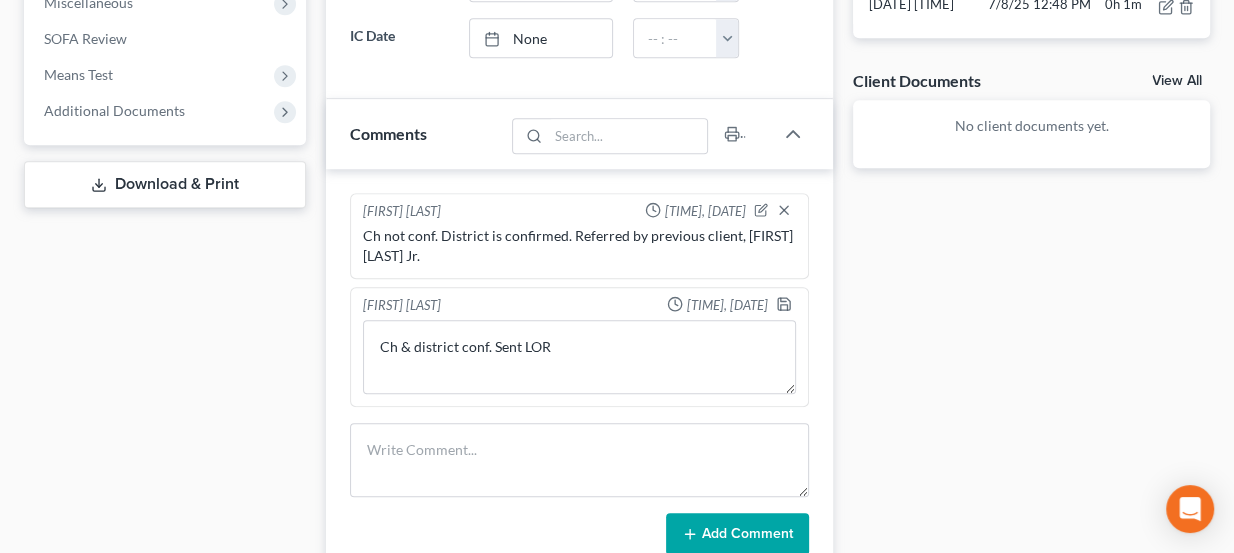 click on "Add Comment" at bounding box center (737, 534) 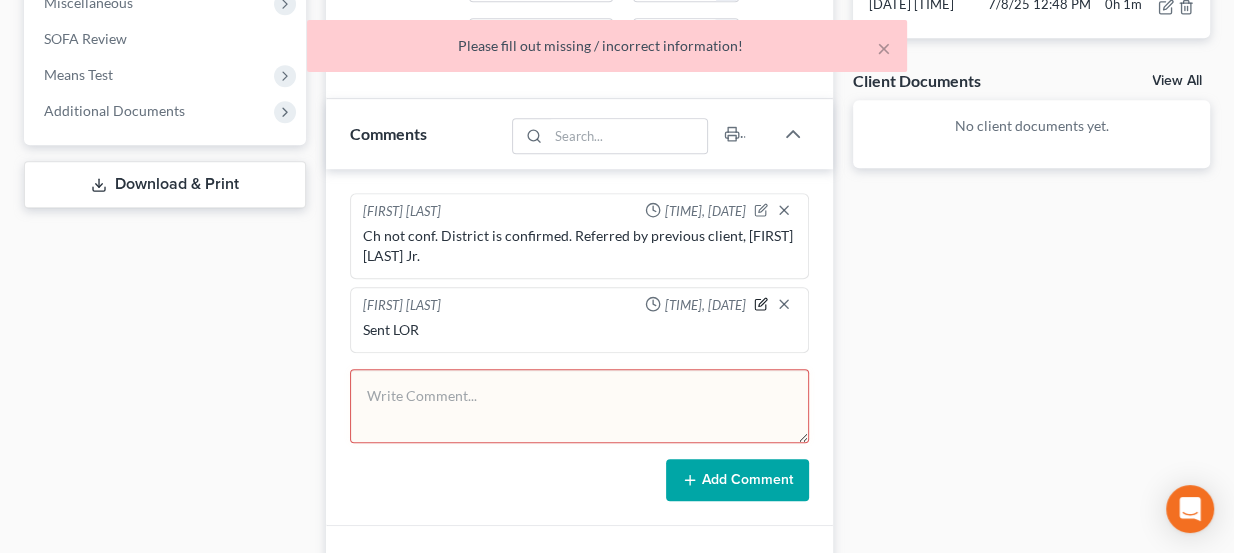 click 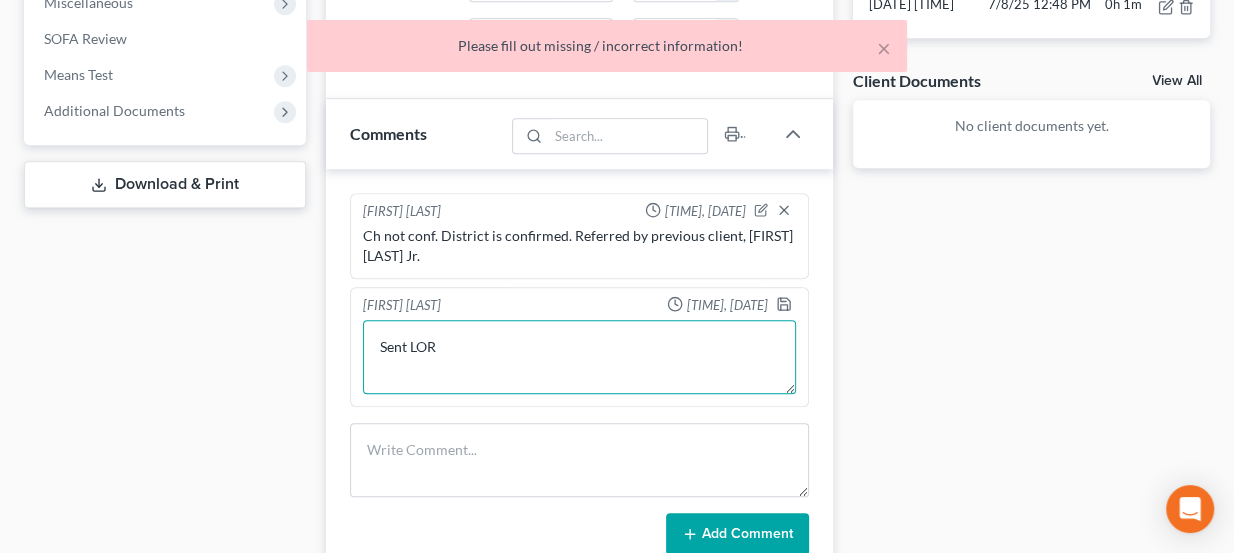 click on "Sent LOR" at bounding box center [580, 357] 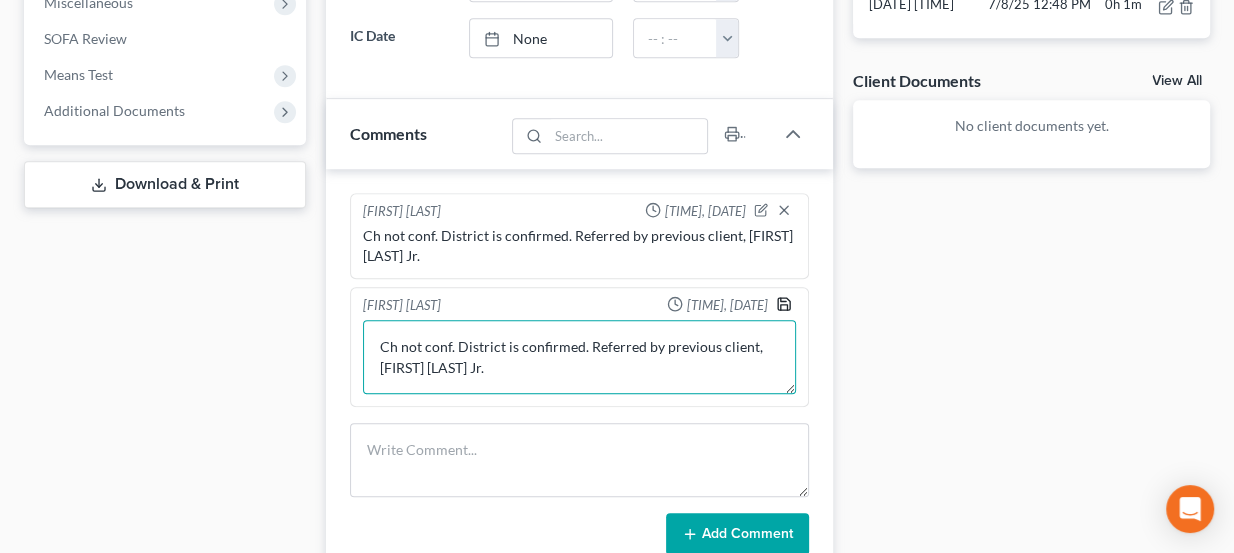type on "Ch & district confirmed. Sent LOR" 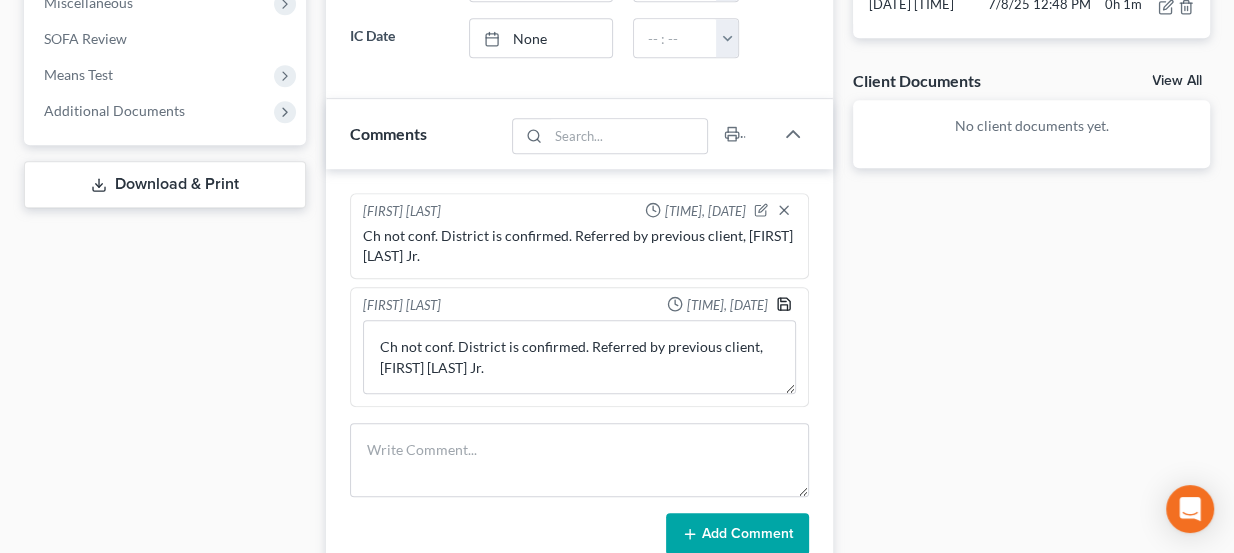 click 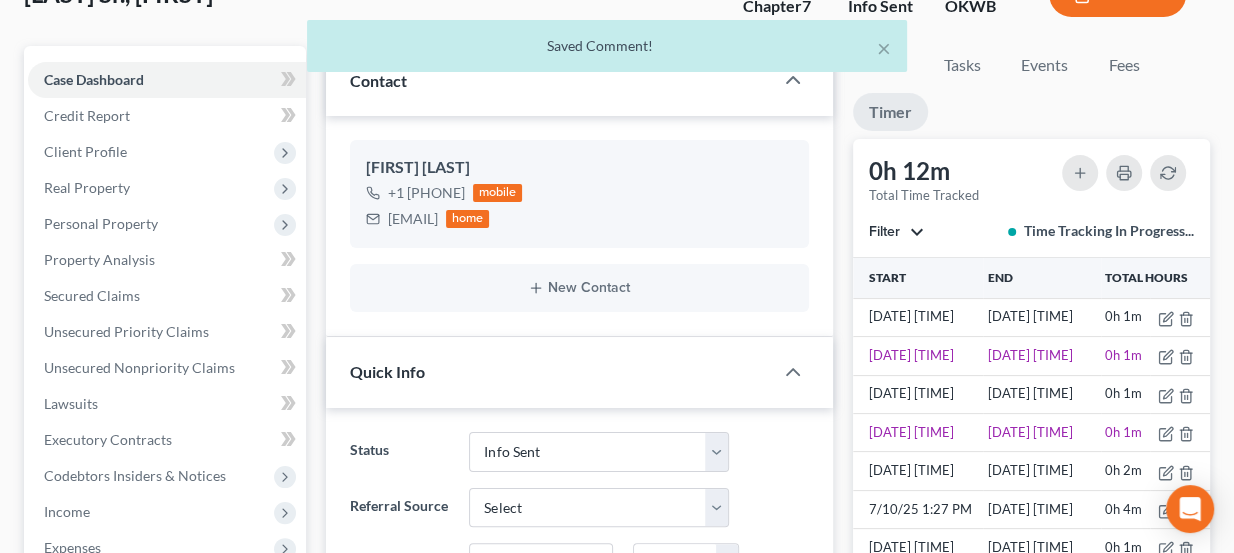 scroll, scrollTop: 90, scrollLeft: 0, axis: vertical 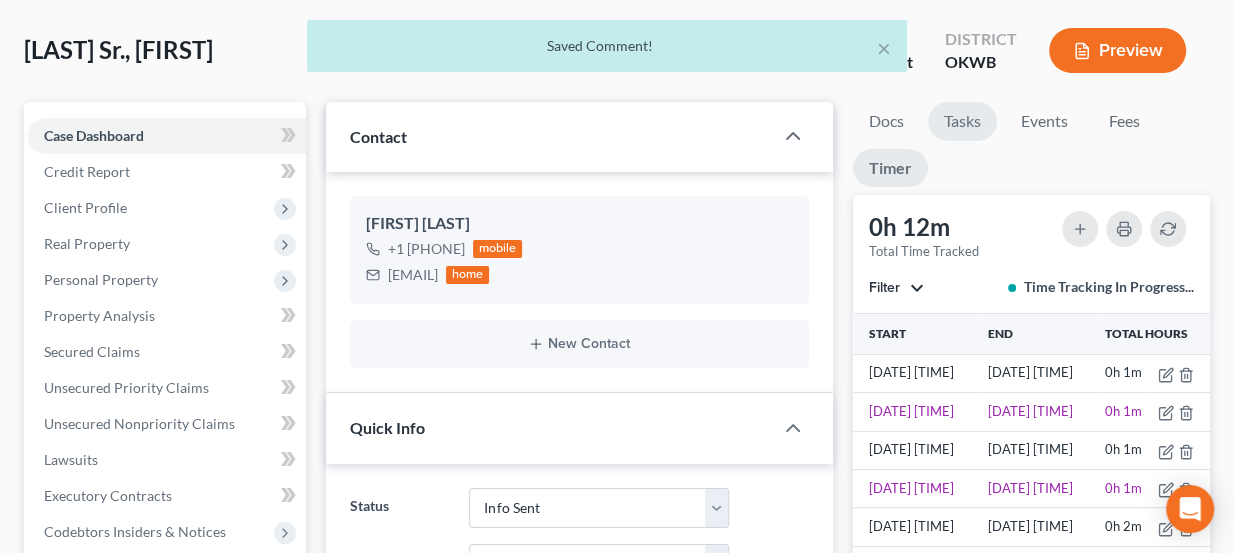 click on "Tasks" at bounding box center (962, 121) 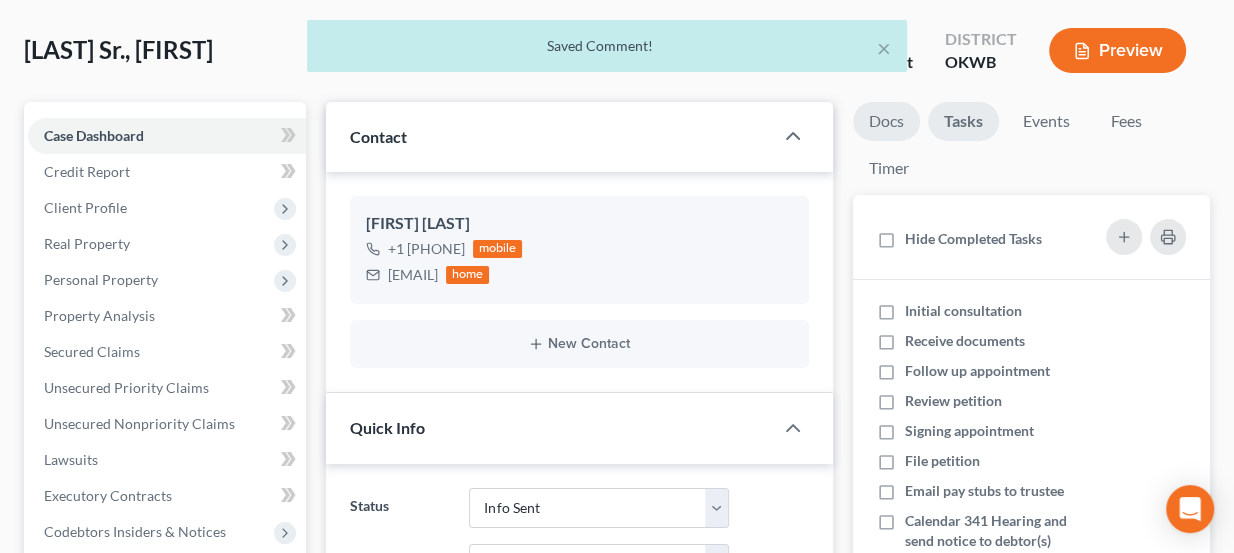 click on "Docs" at bounding box center (886, 121) 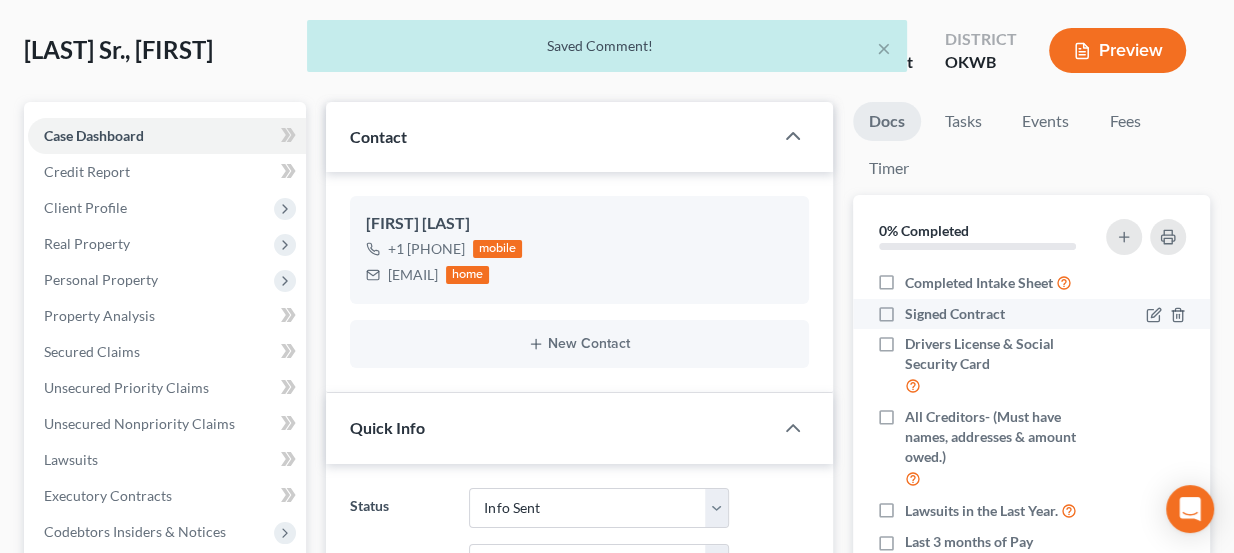 click on "Signed Contract" at bounding box center (1031, 314) 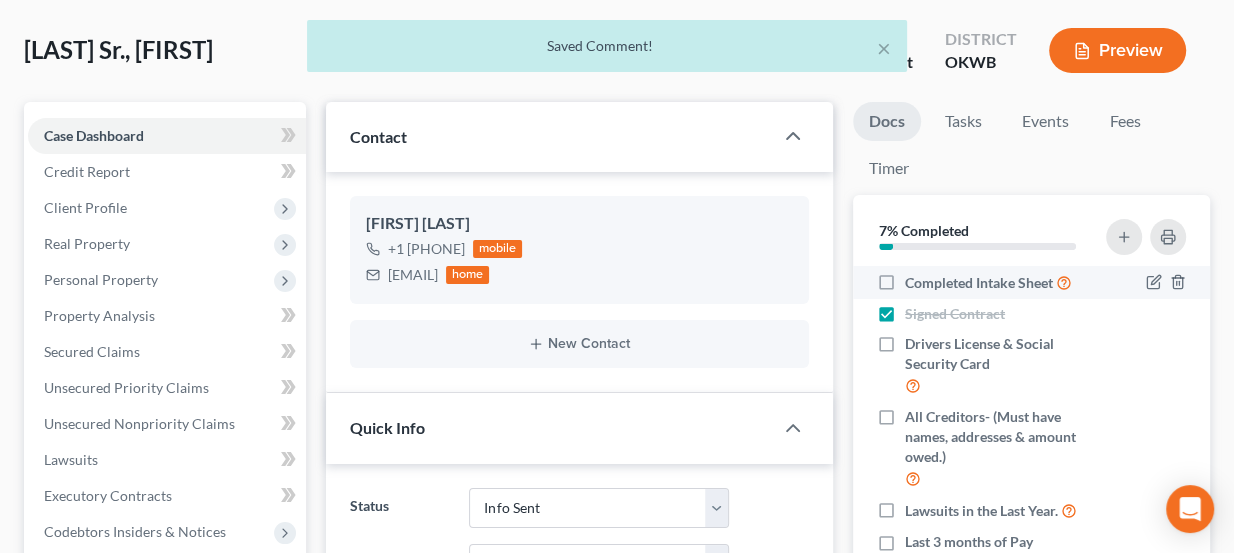 click on "Completed Intake Sheet" at bounding box center [979, 283] 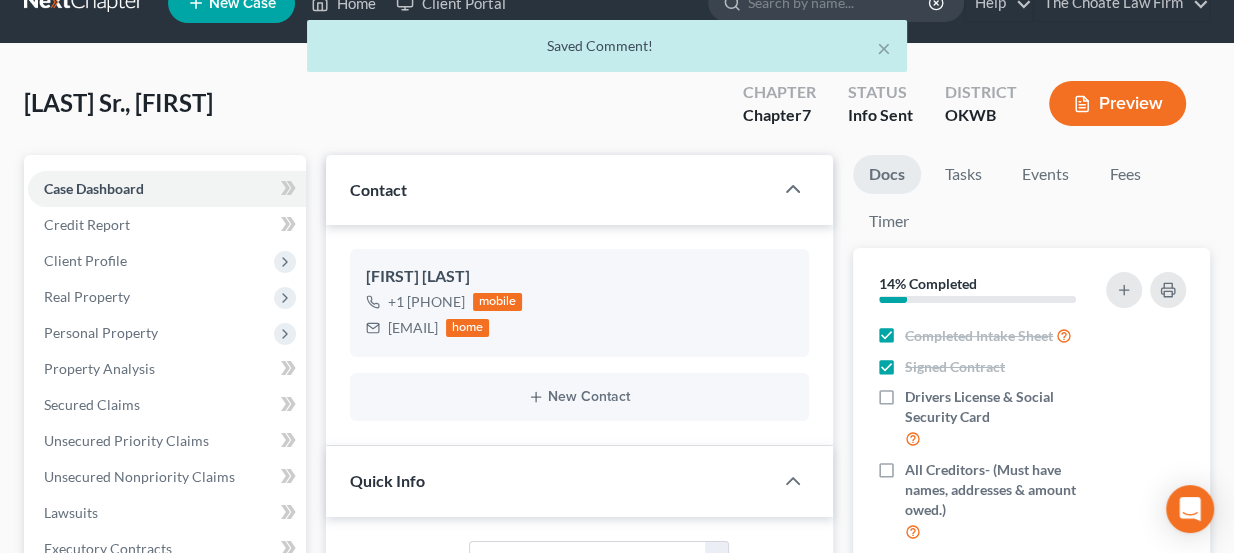 scroll, scrollTop: 0, scrollLeft: 0, axis: both 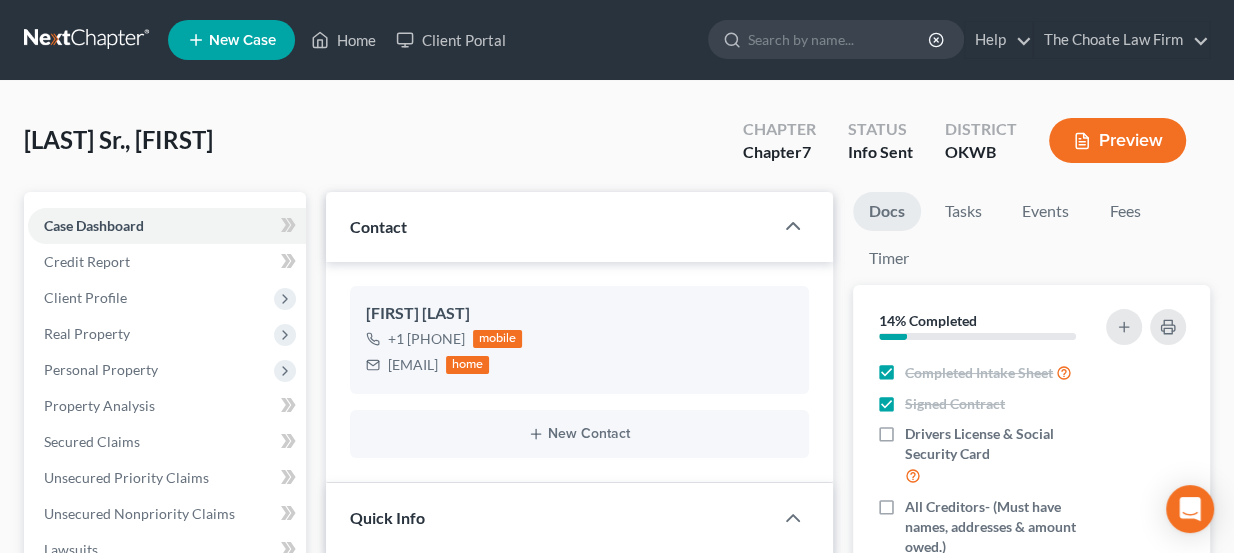 click on "Docs
Tasks
Events
Fees
Timer" at bounding box center (1031, 239) 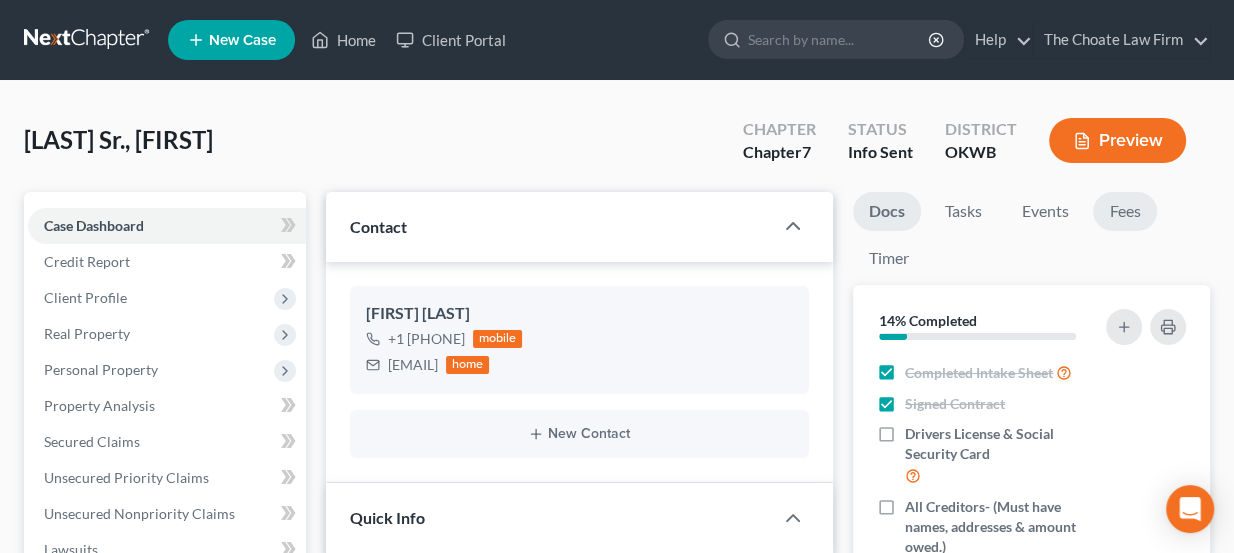 click on "Fees" at bounding box center [1125, 211] 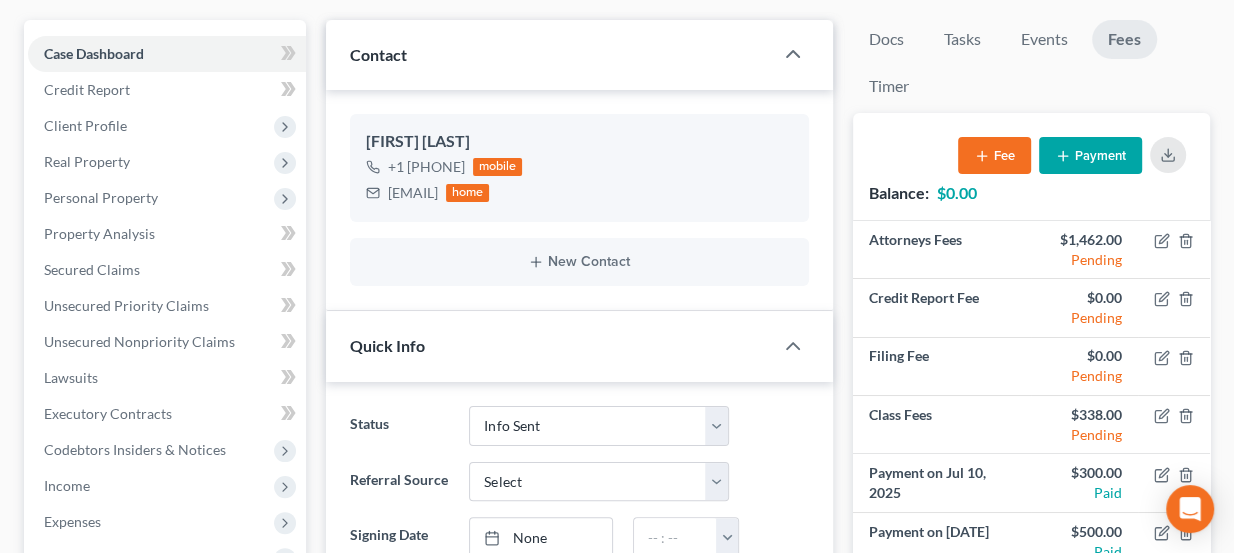 scroll, scrollTop: 181, scrollLeft: 0, axis: vertical 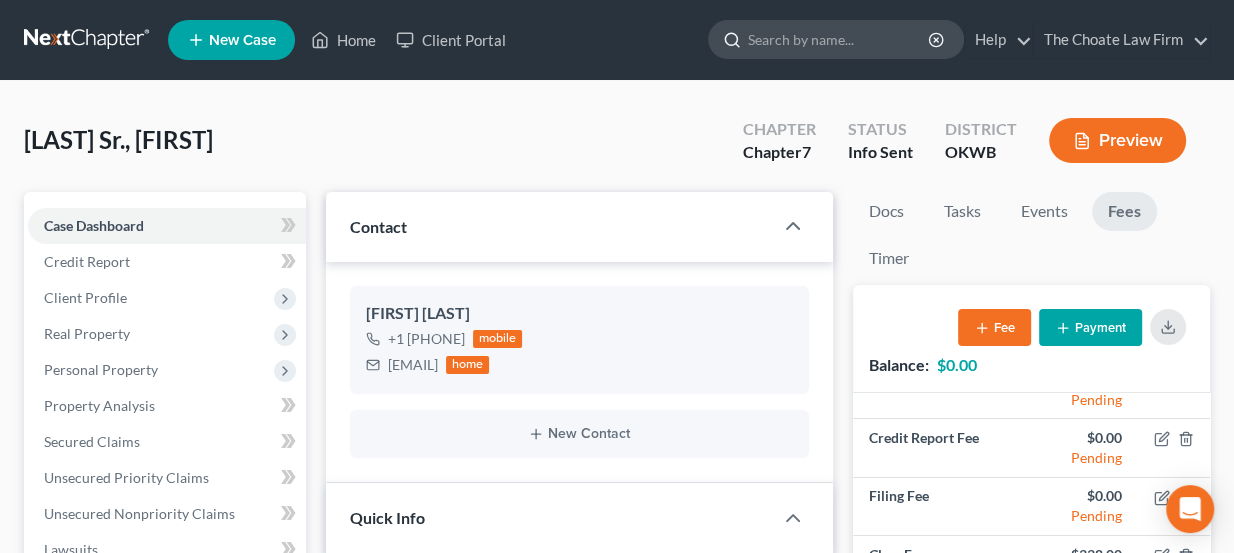 click at bounding box center [839, 39] 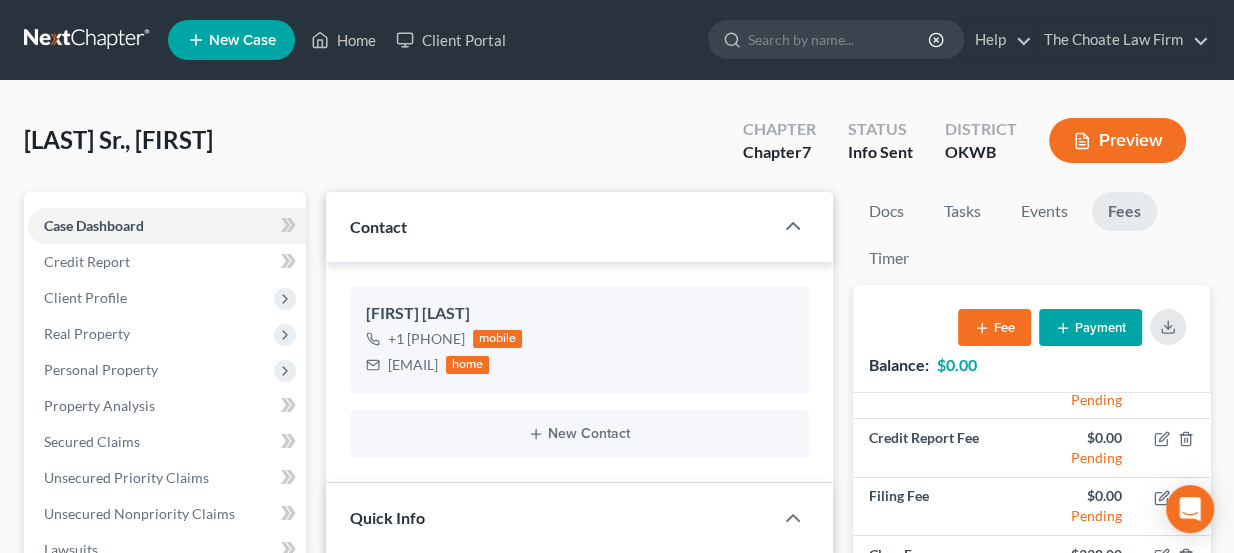 click at bounding box center [88, 40] 